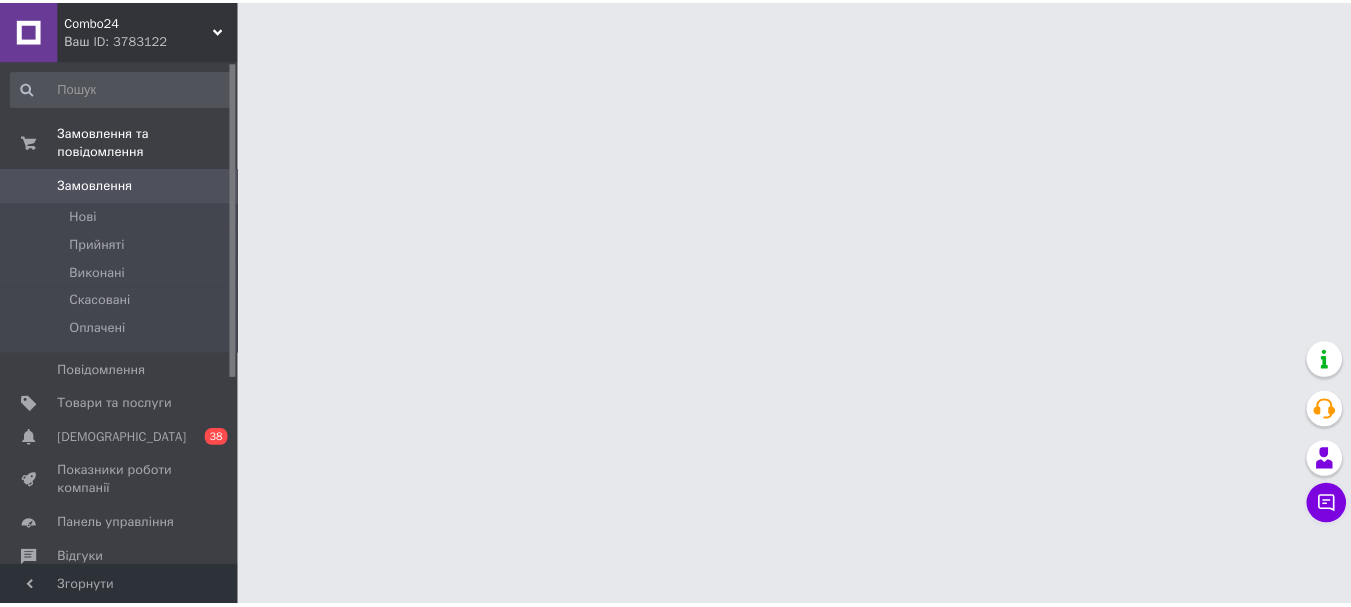 scroll, scrollTop: 0, scrollLeft: 0, axis: both 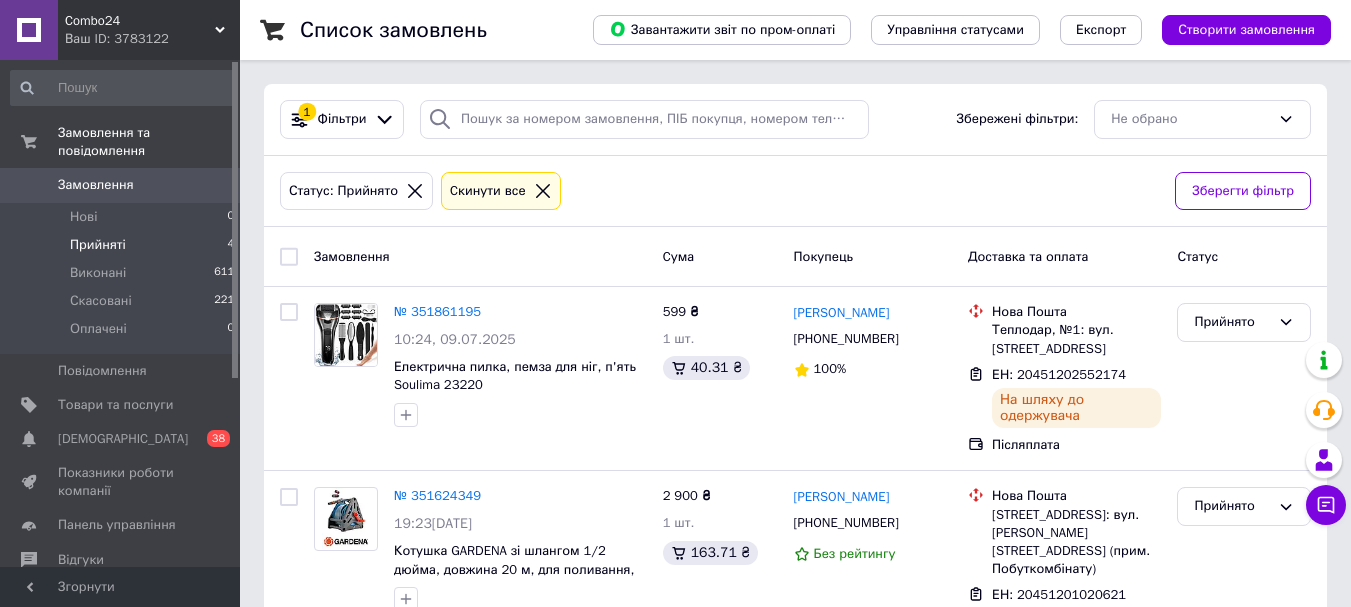 click on "Прийняті 4" at bounding box center (123, 245) 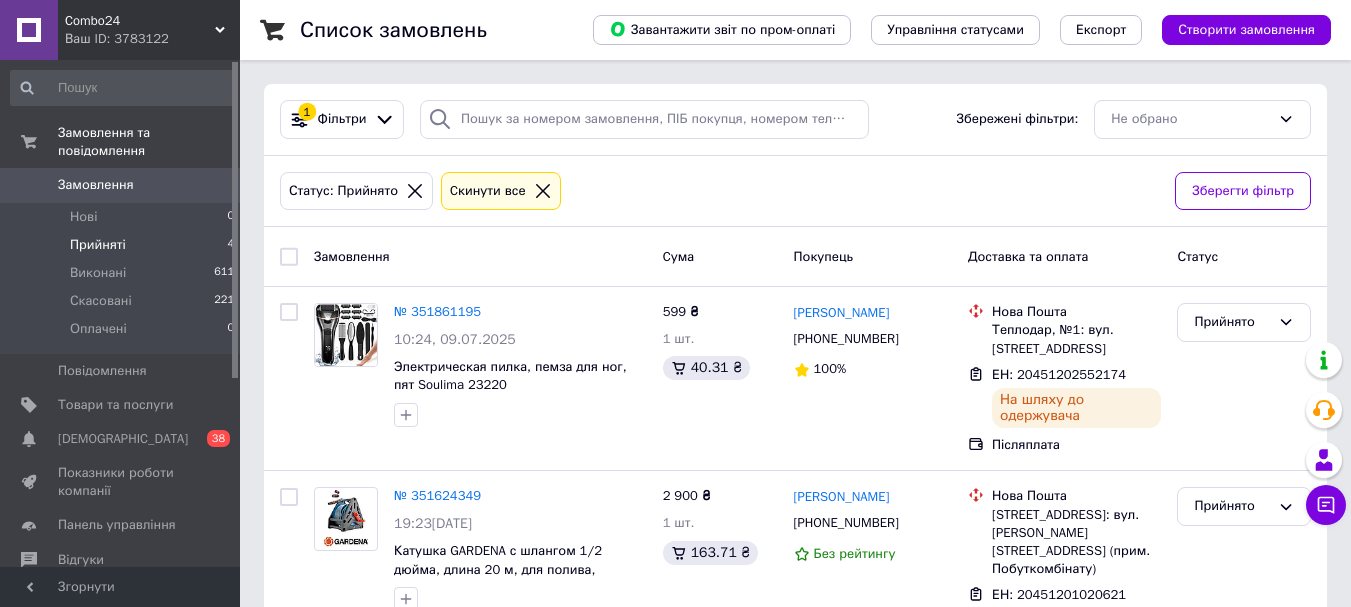 click on "Combo24" at bounding box center (140, 21) 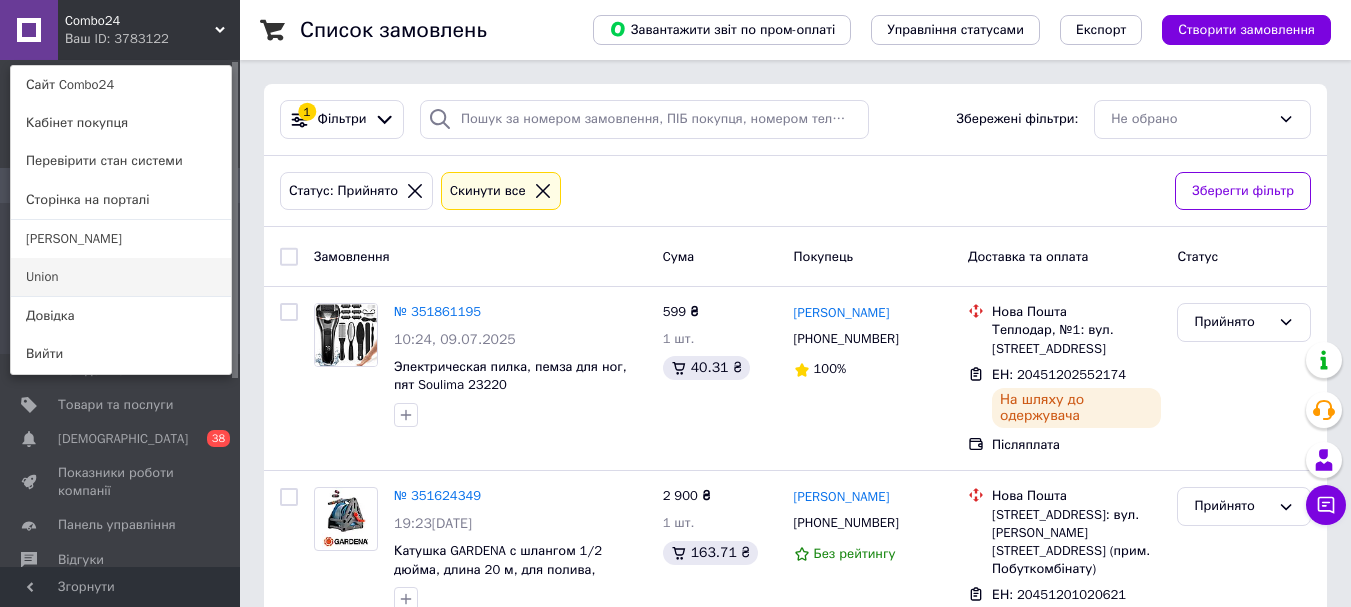 click on "Union" at bounding box center (121, 277) 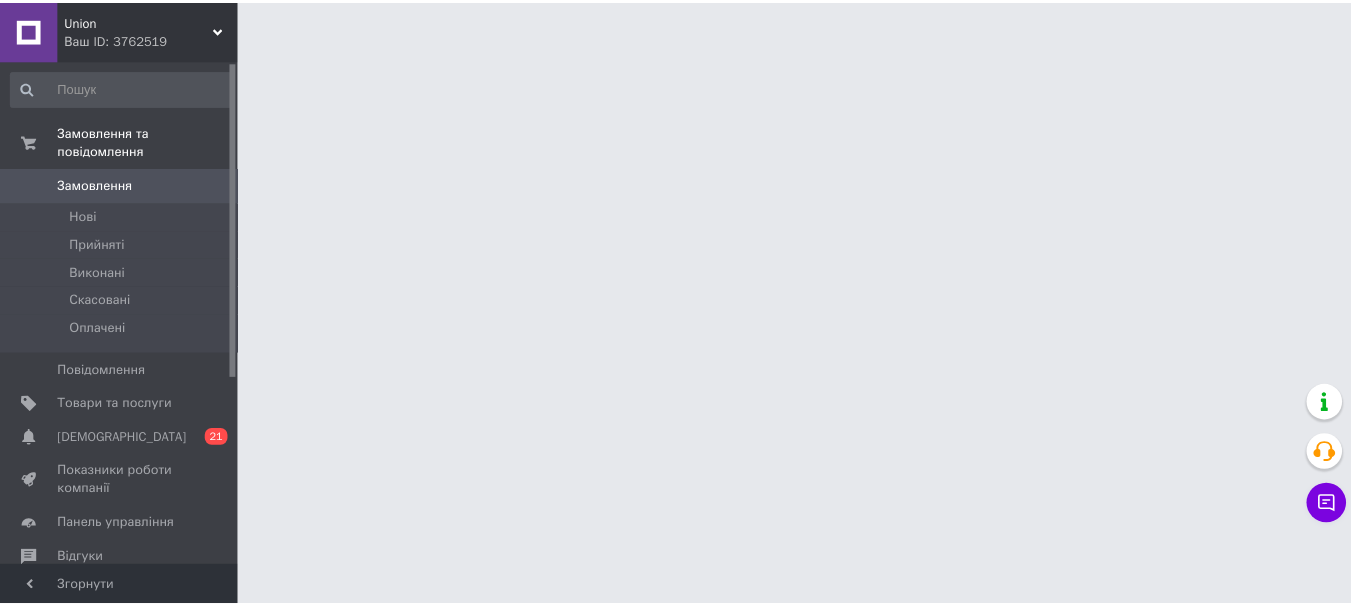 scroll, scrollTop: 0, scrollLeft: 0, axis: both 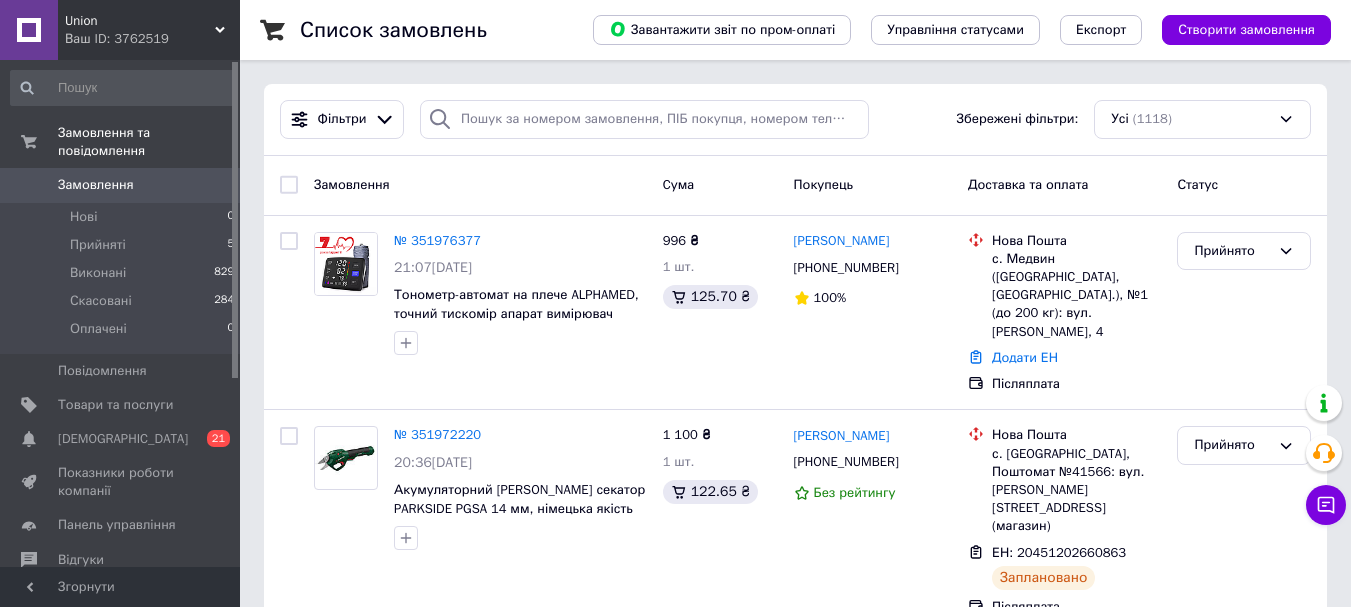 click on "Union" at bounding box center (140, 21) 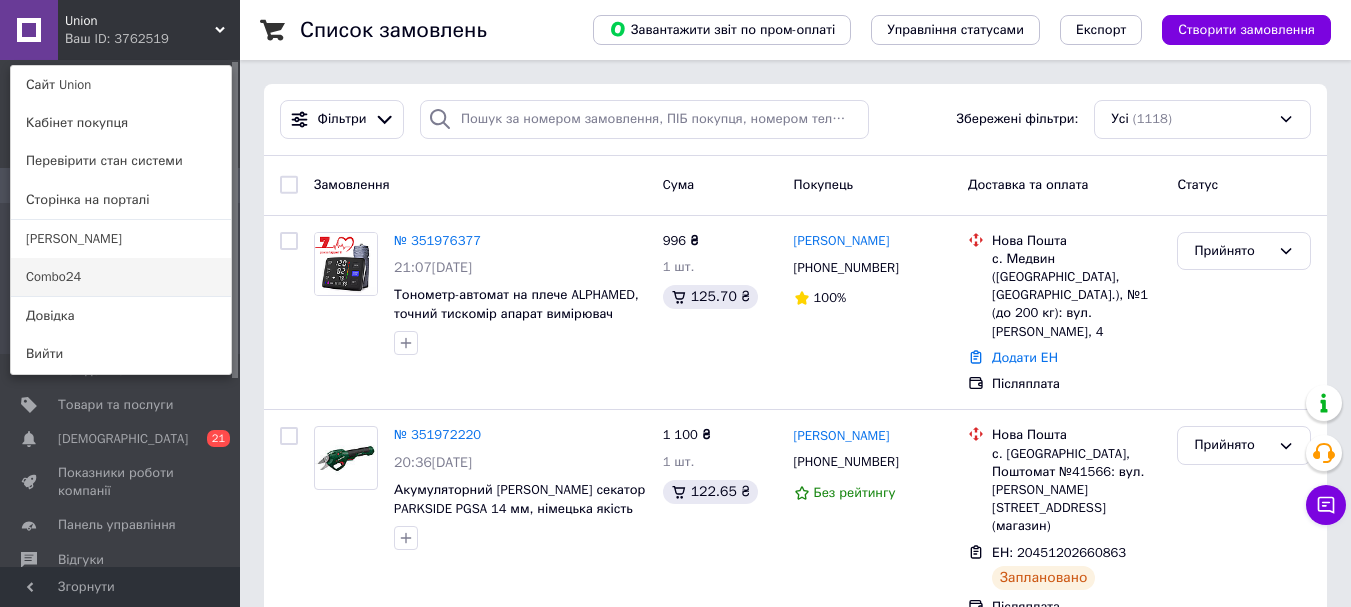 click on "Combo24" at bounding box center [121, 277] 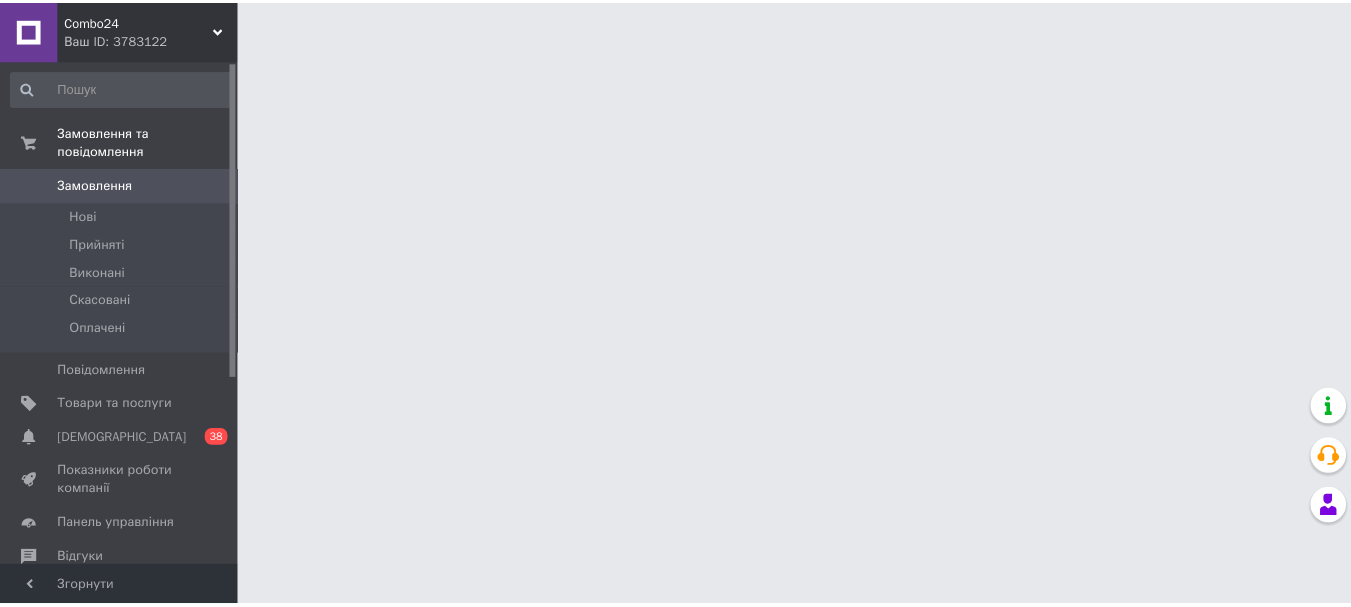 scroll, scrollTop: 0, scrollLeft: 0, axis: both 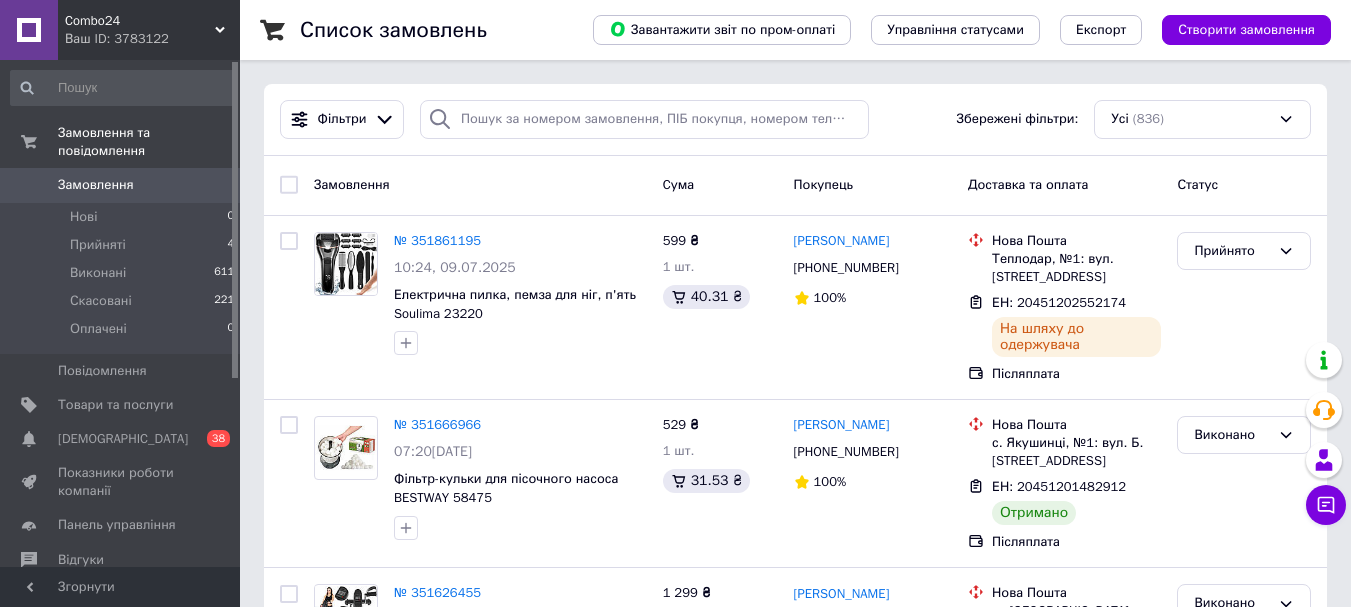 click on "Ваш ID: 3783122" at bounding box center (152, 39) 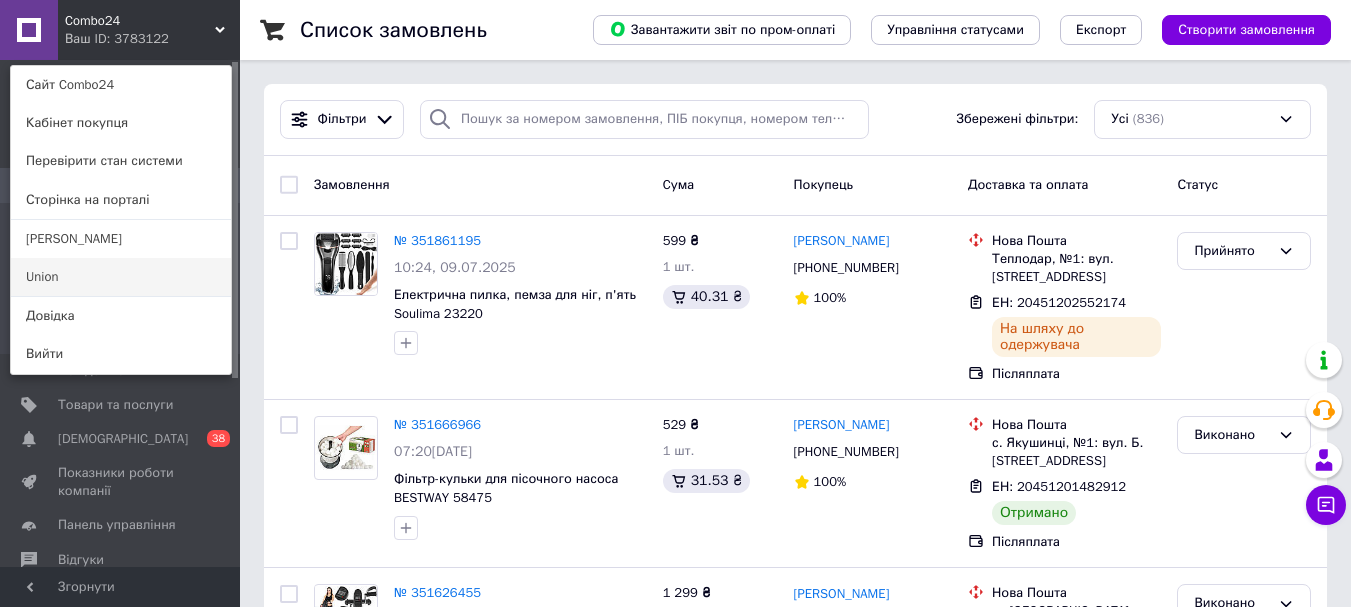 click on "Union" at bounding box center (121, 277) 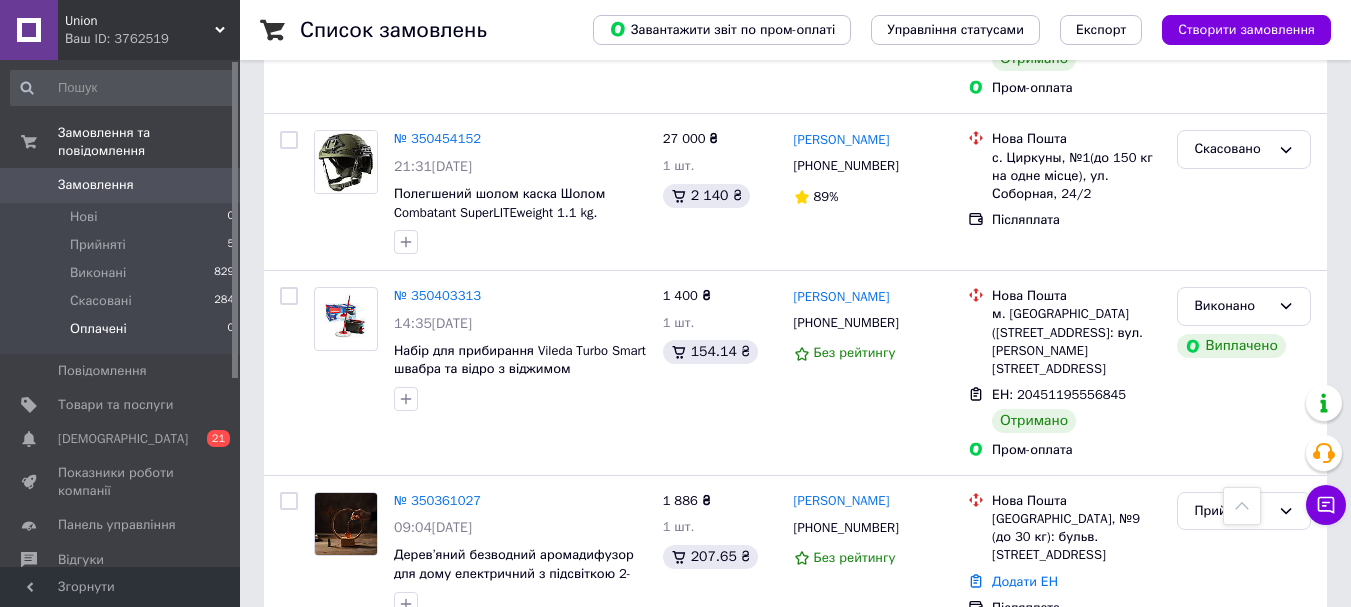 scroll, scrollTop: 2802, scrollLeft: 0, axis: vertical 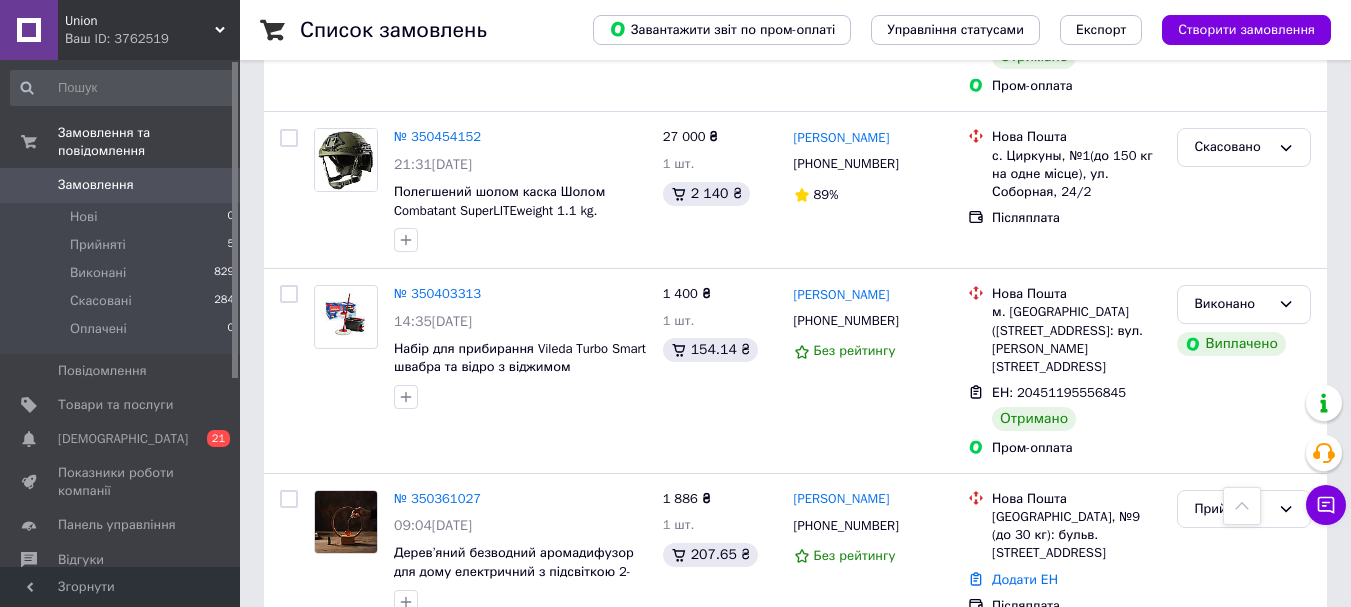 drag, startPoint x: 112, startPoint y: 449, endPoint x: 142, endPoint y: 432, distance: 34.48188 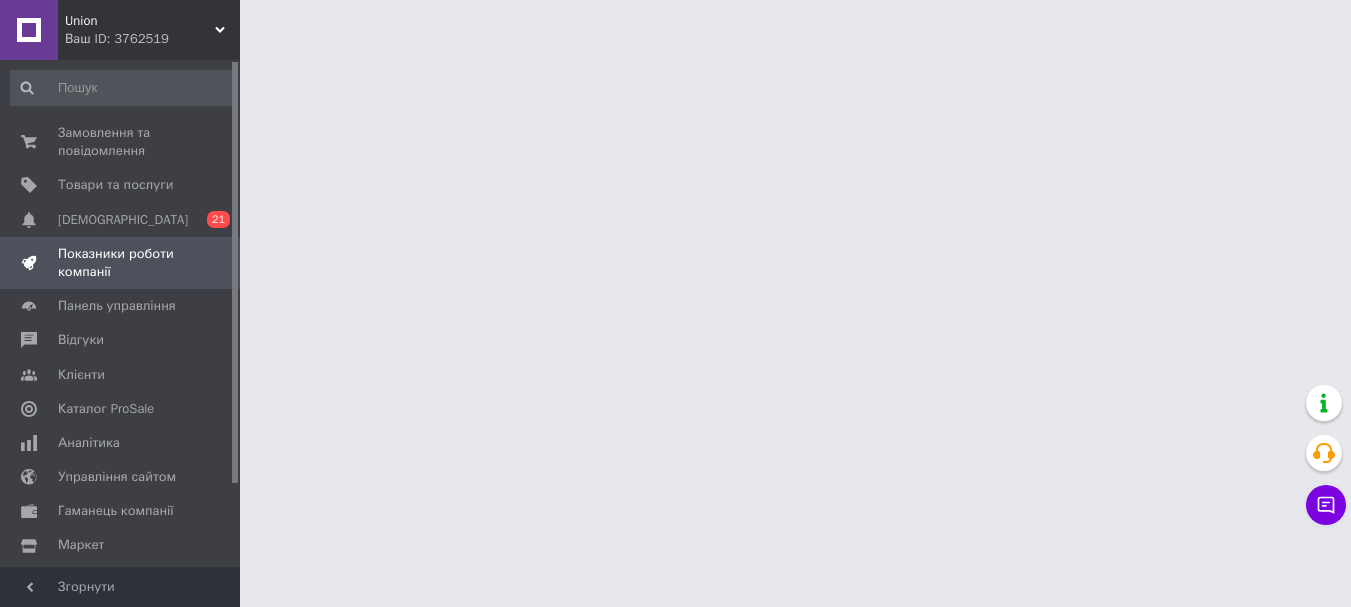 scroll, scrollTop: 0, scrollLeft: 0, axis: both 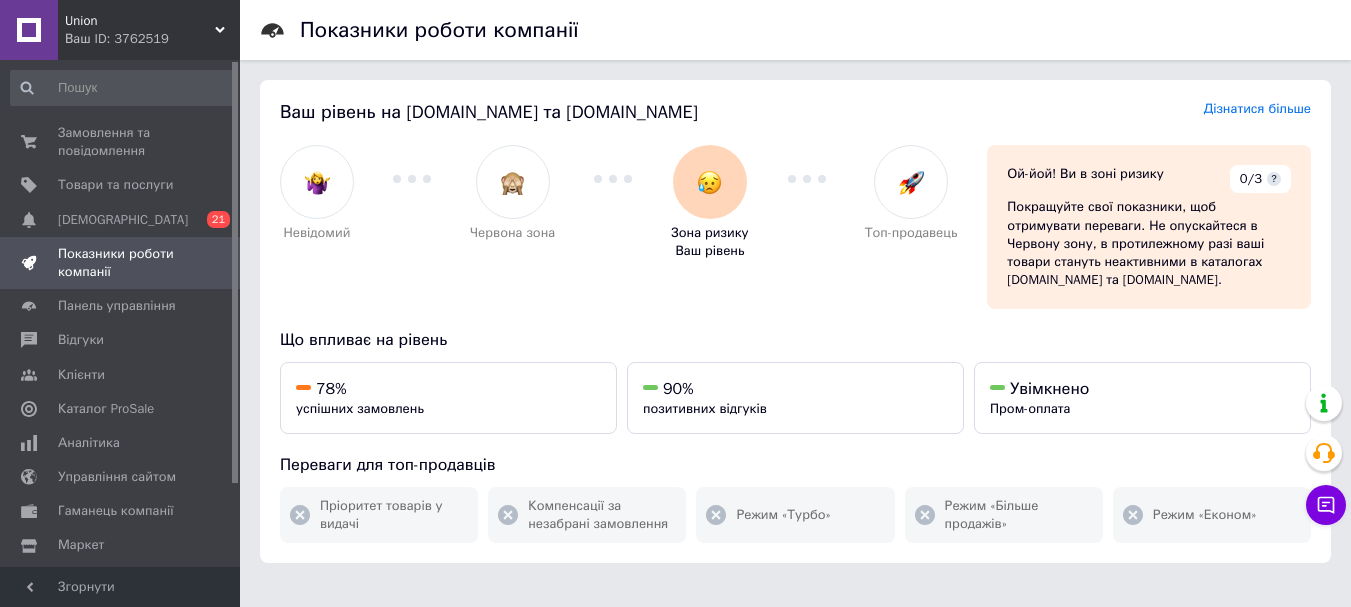 click on "Union" at bounding box center [140, 21] 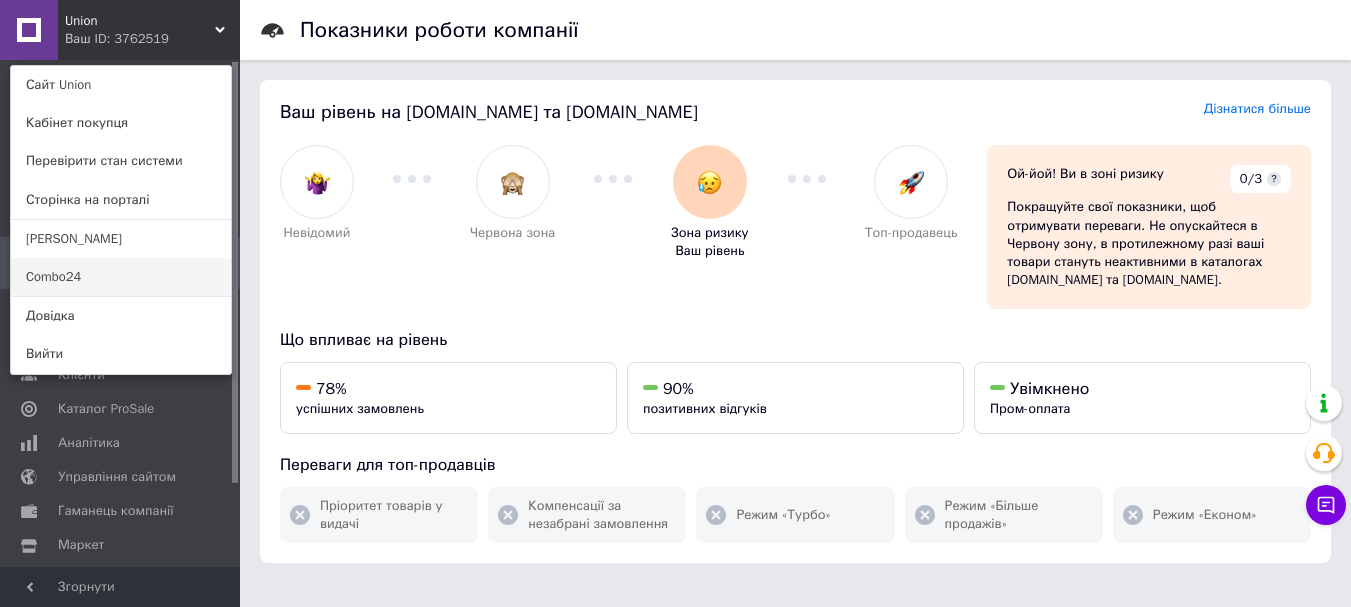 click on "Combo24" at bounding box center (121, 277) 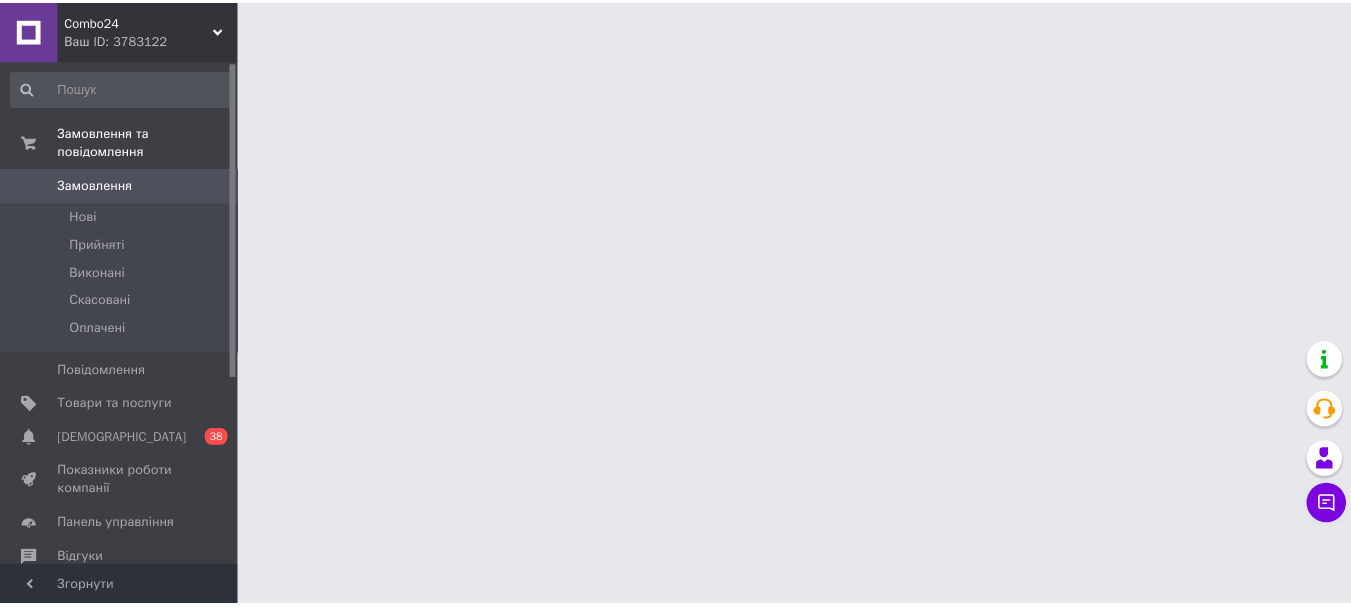 scroll, scrollTop: 0, scrollLeft: 0, axis: both 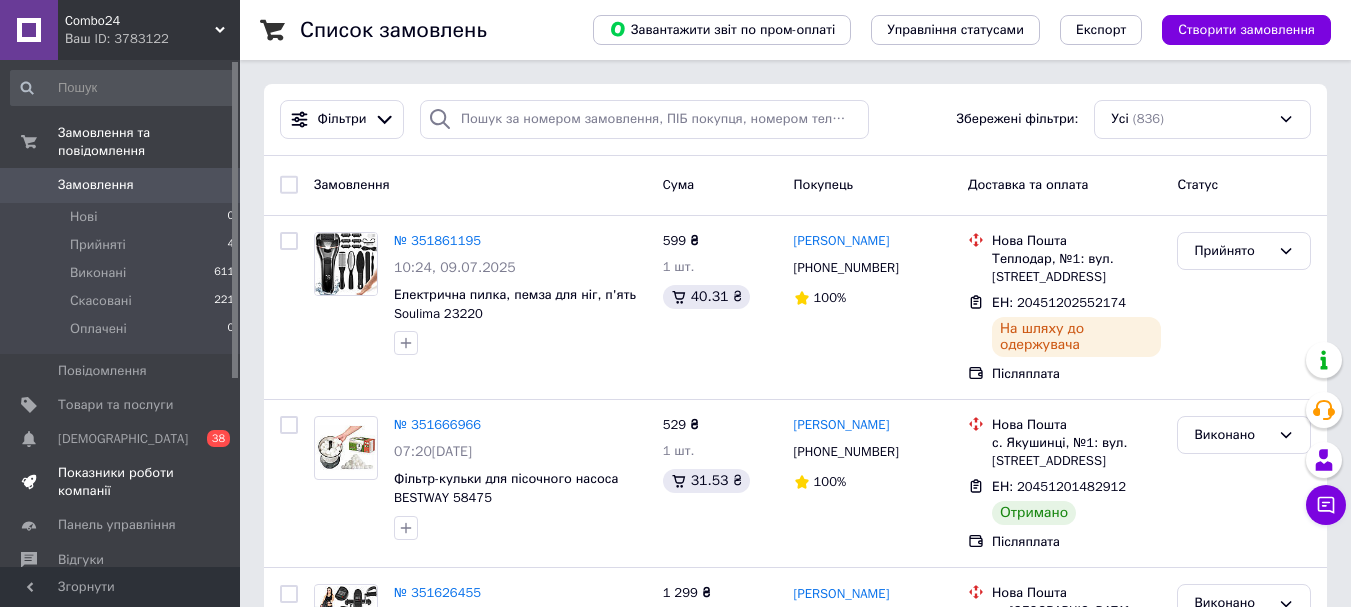 click on "Показники роботи компанії" at bounding box center (121, 482) 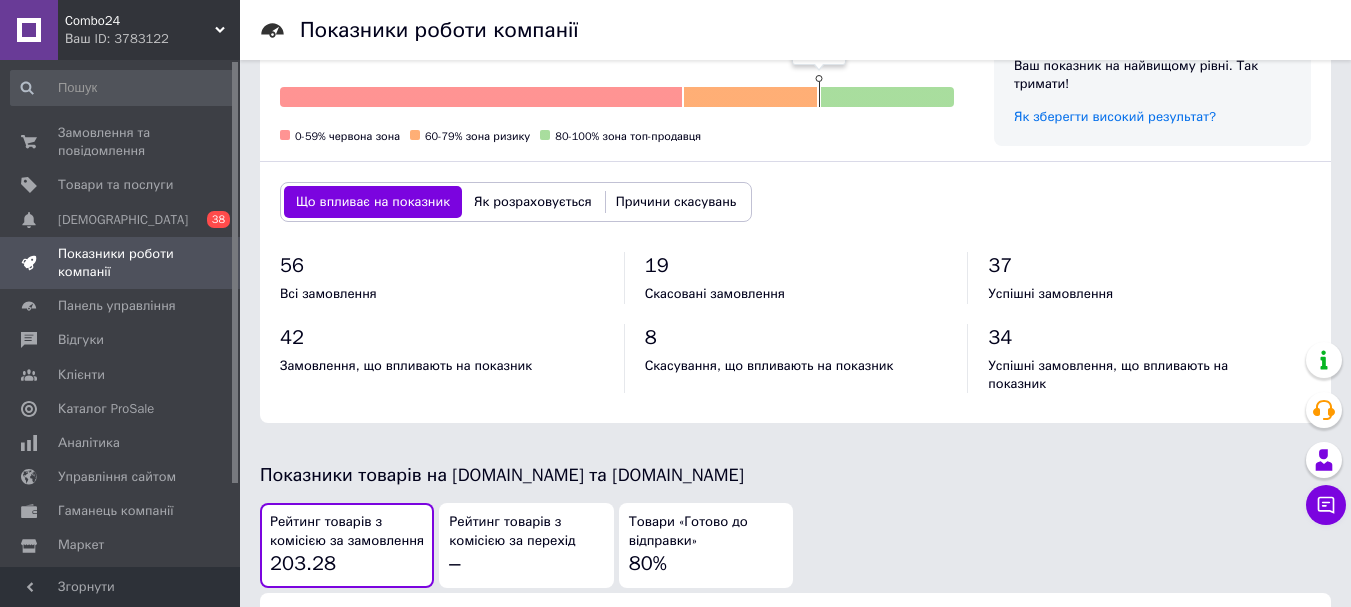 scroll, scrollTop: 1100, scrollLeft: 0, axis: vertical 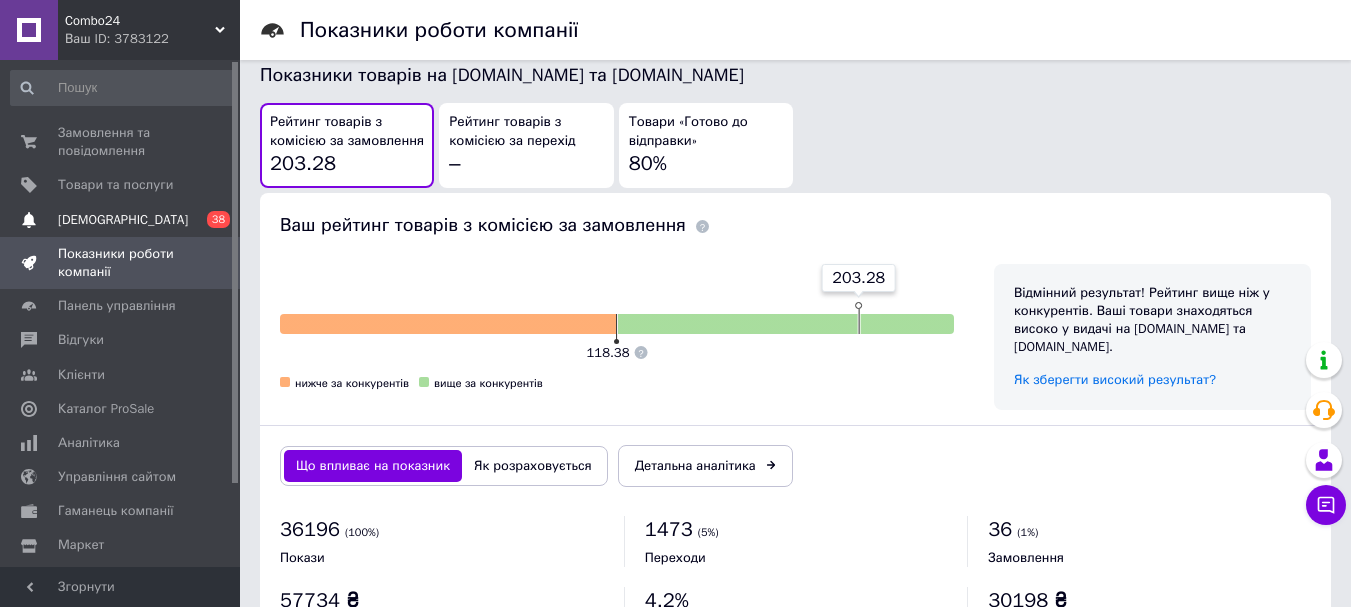 click on "[DEMOGRAPHIC_DATA]" at bounding box center (121, 220) 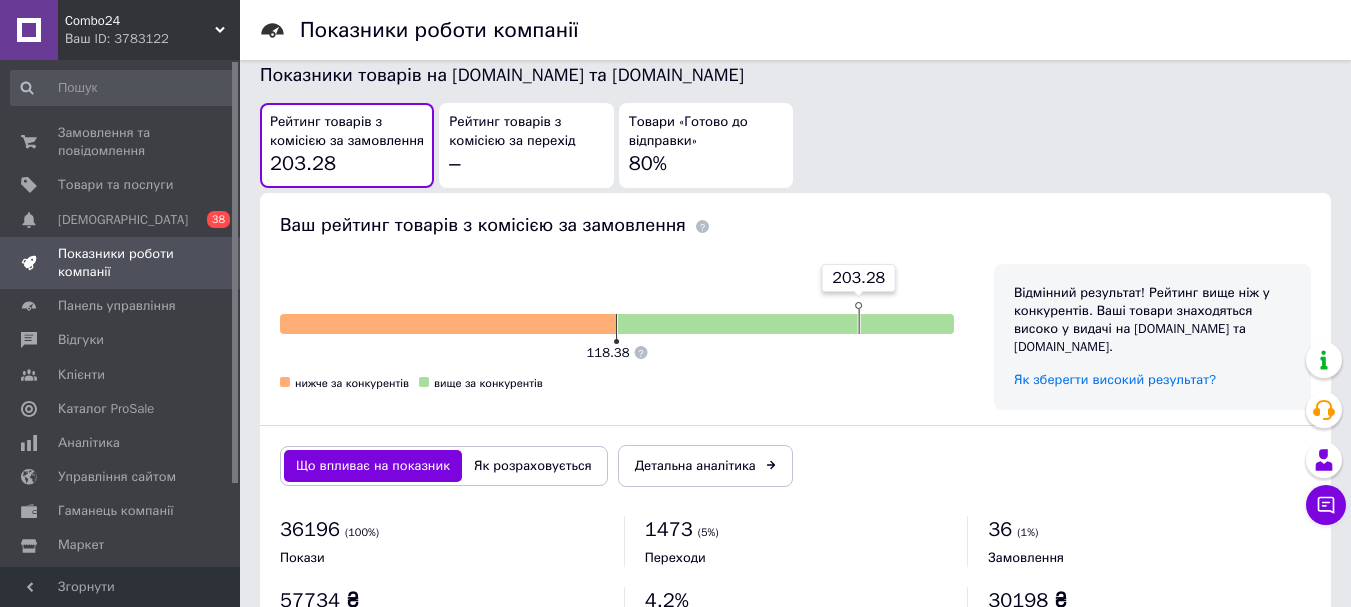 scroll, scrollTop: 0, scrollLeft: 0, axis: both 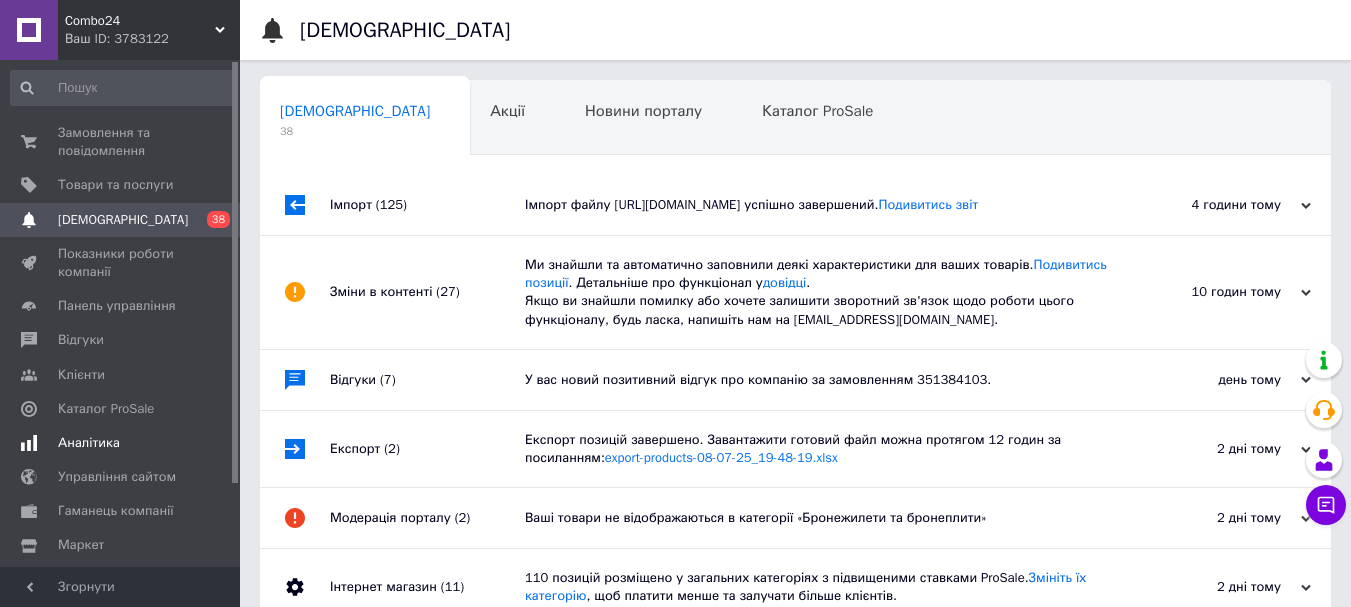 click on "Аналітика" at bounding box center (89, 443) 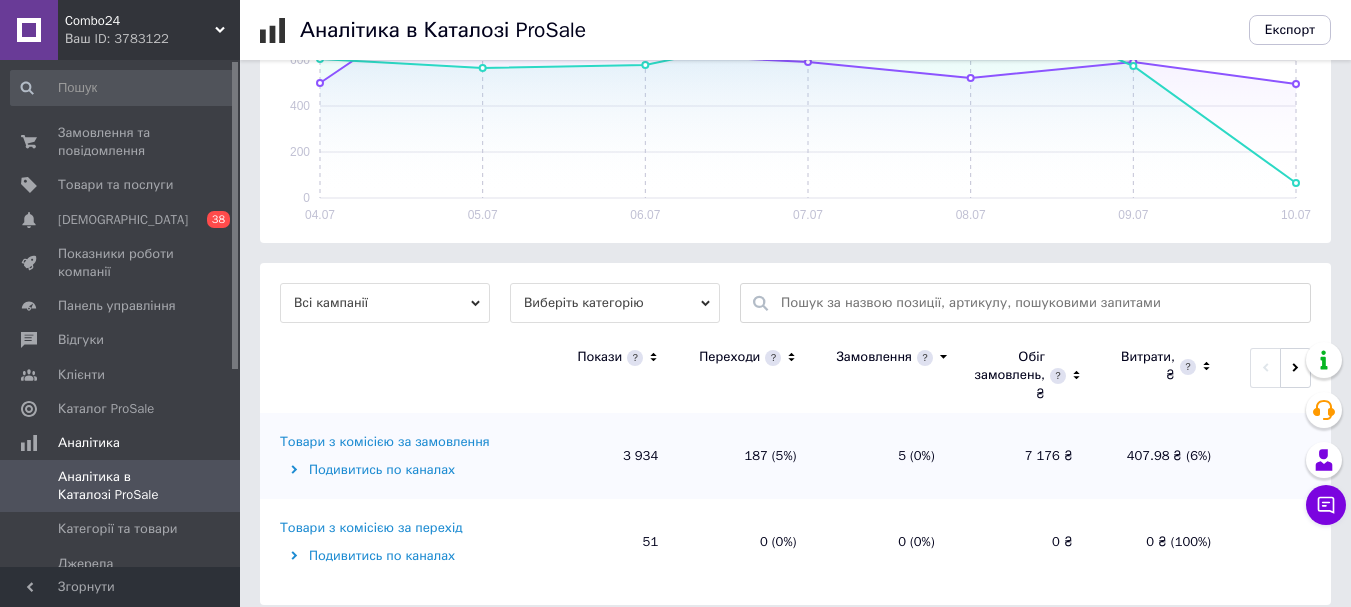 scroll, scrollTop: 81, scrollLeft: 0, axis: vertical 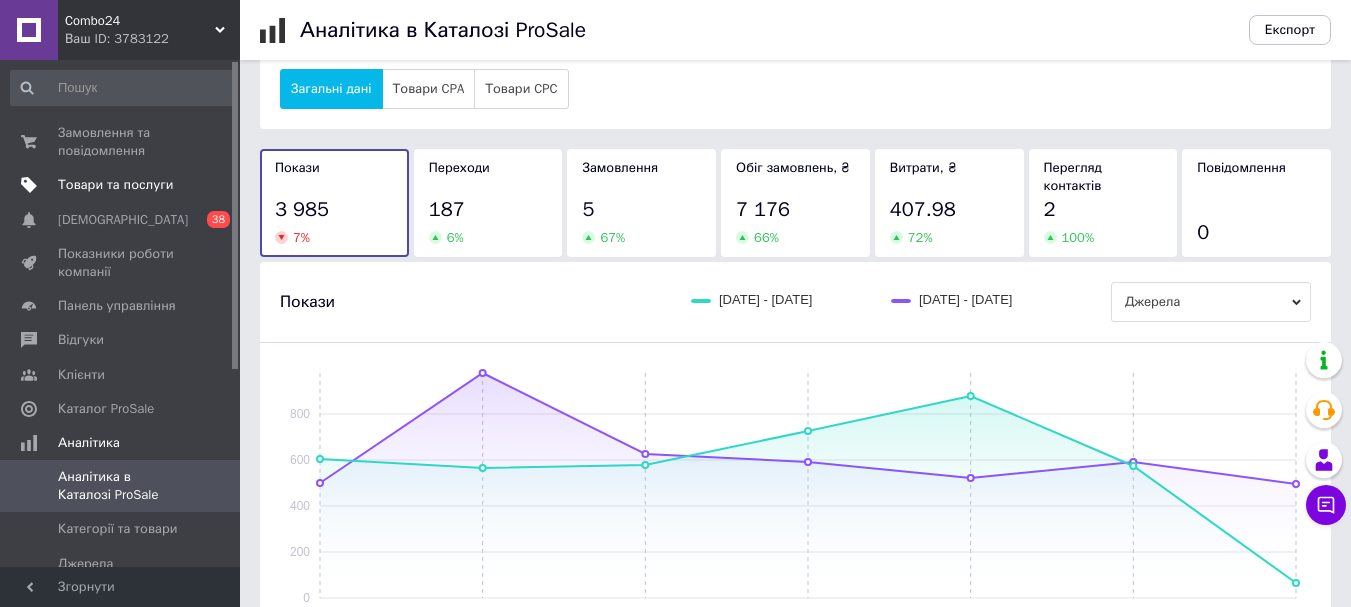 click on "Товари та послуги" at bounding box center (115, 185) 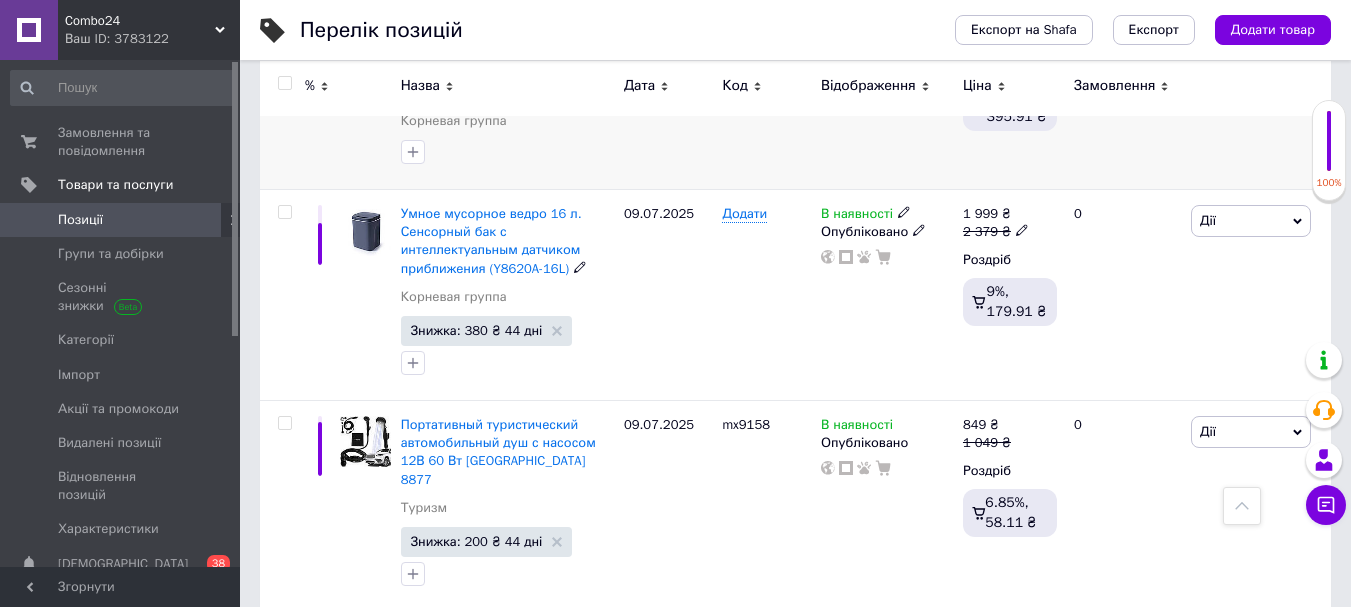 scroll, scrollTop: 600, scrollLeft: 0, axis: vertical 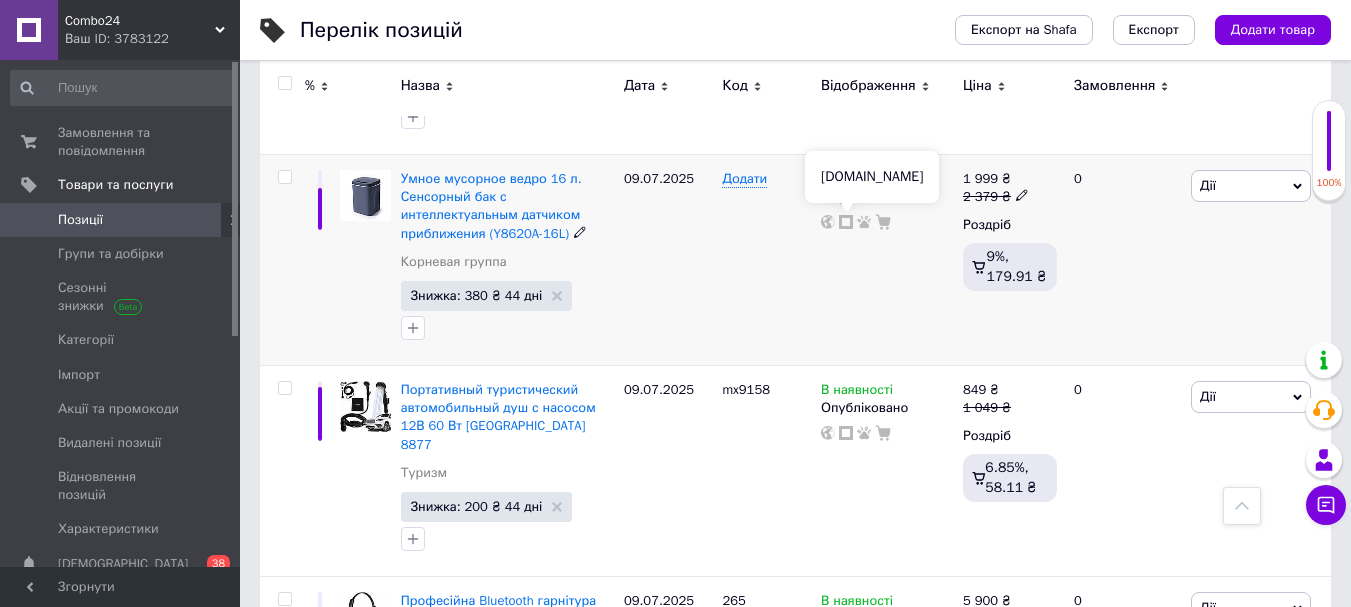click 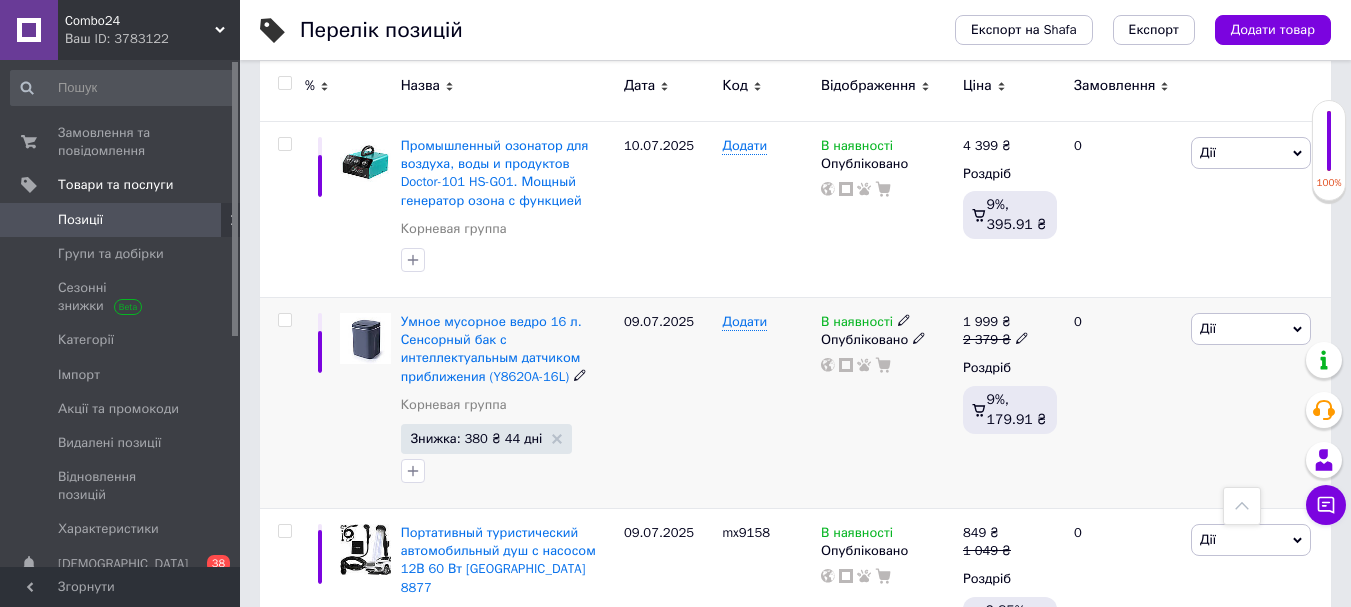 scroll, scrollTop: 300, scrollLeft: 0, axis: vertical 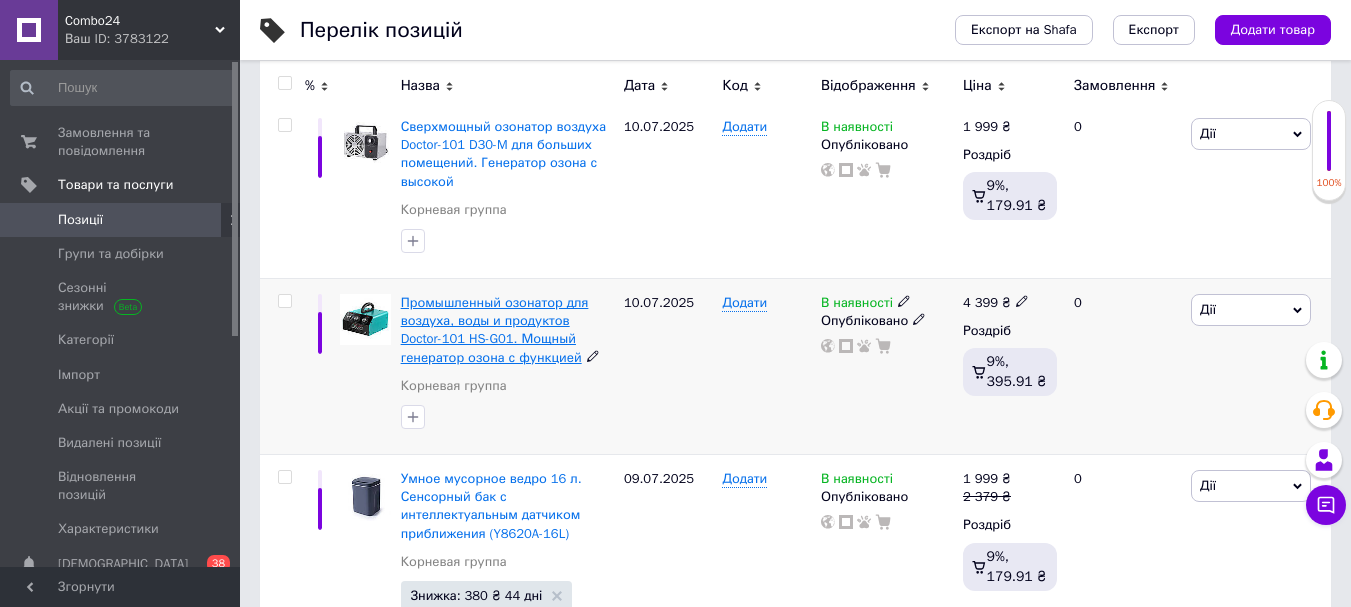 click on "Промышленный озонатор для воздуха, воды и продуктов Doctor-101 HS-G01. Мощный генератор озона с функцией" at bounding box center (495, 330) 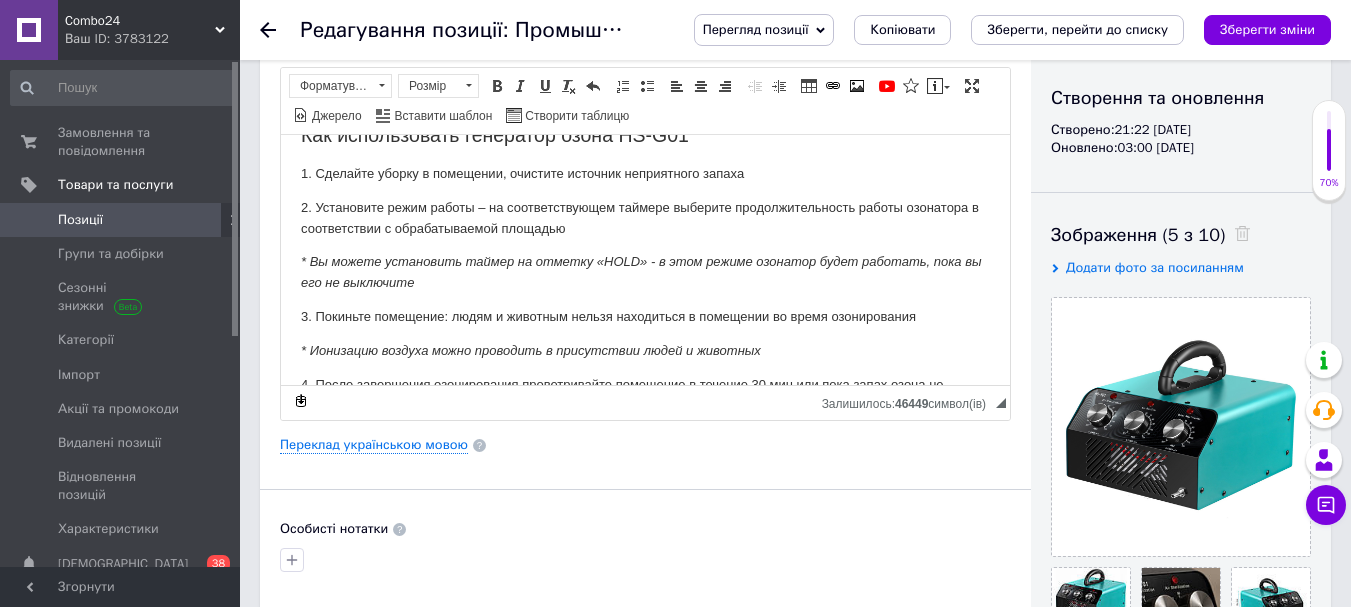 scroll, scrollTop: 1485, scrollLeft: 0, axis: vertical 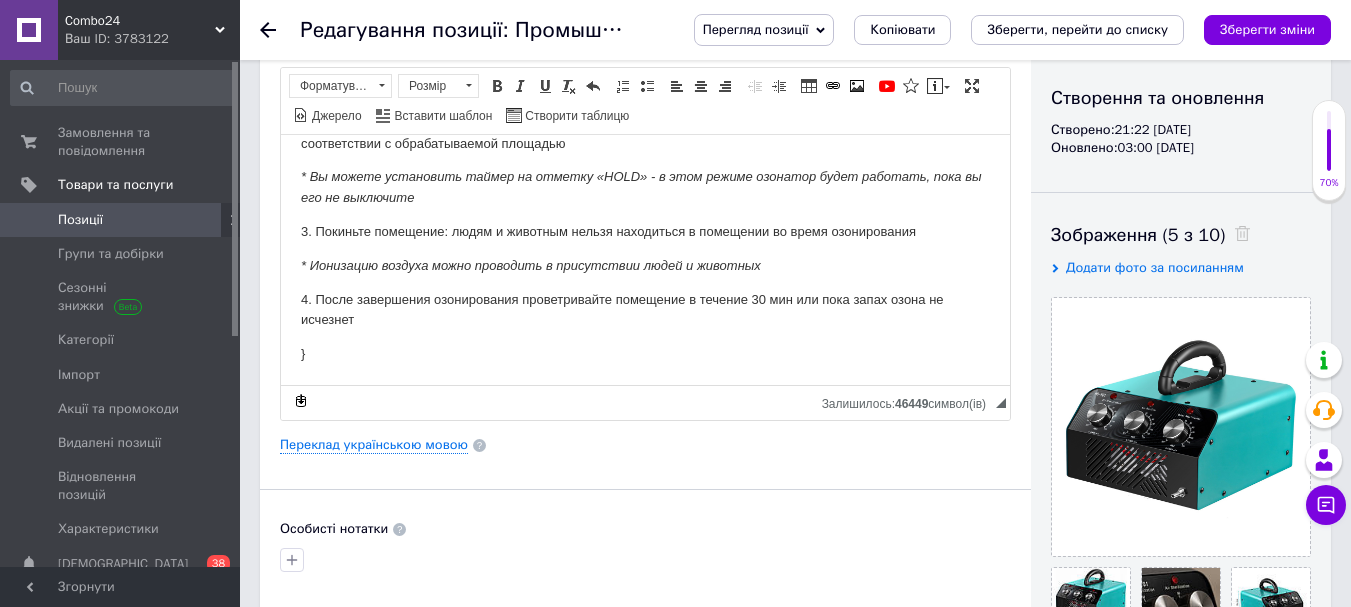drag, startPoint x: 309, startPoint y: 343, endPoint x: 424, endPoint y: 343, distance: 115 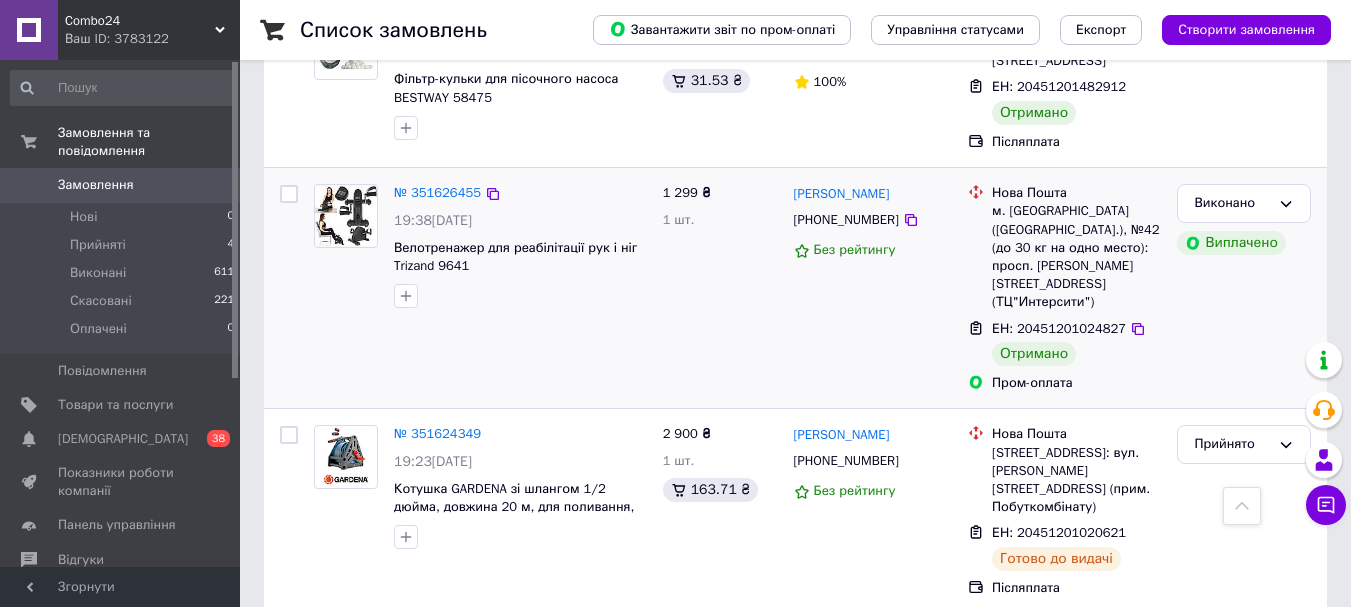 scroll, scrollTop: 0, scrollLeft: 0, axis: both 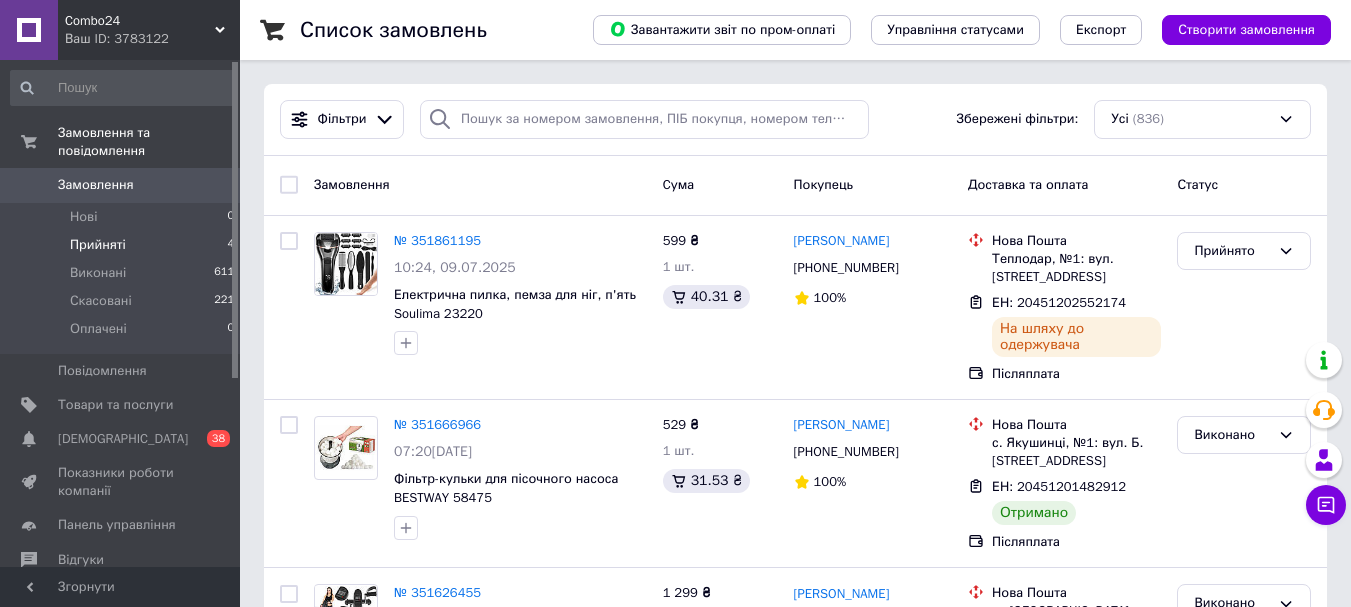 click on "Прийняті 4" at bounding box center (123, 245) 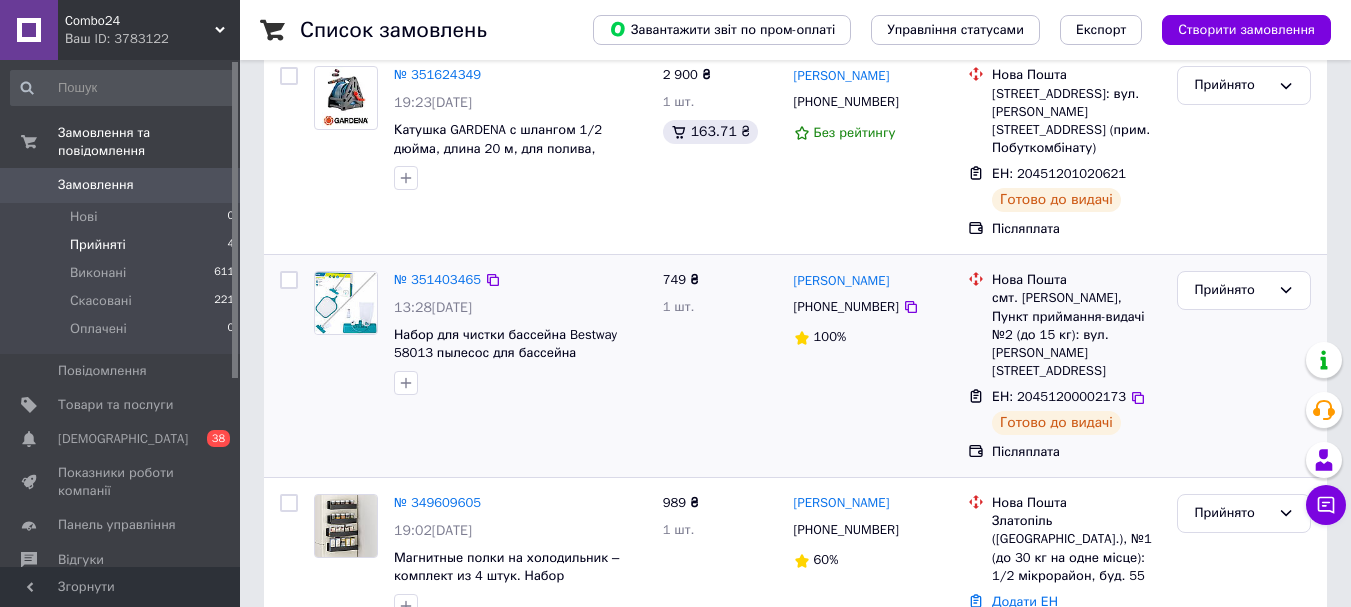 scroll, scrollTop: 437, scrollLeft: 0, axis: vertical 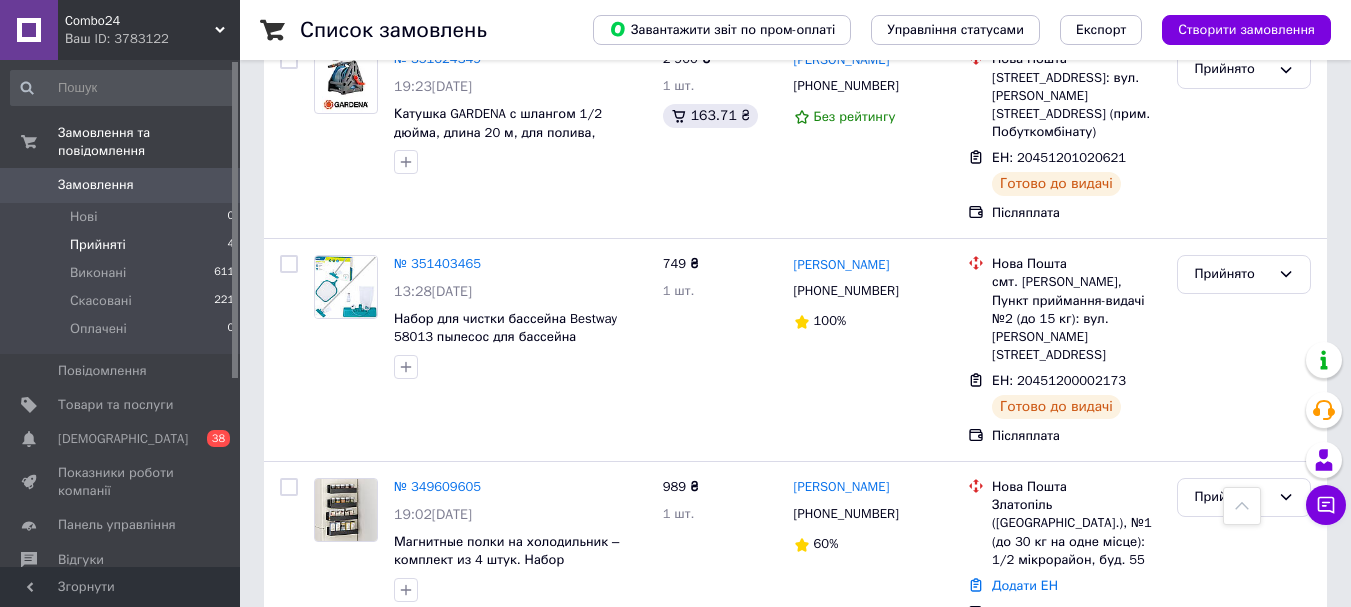 click on "Прийняті" at bounding box center [98, 245] 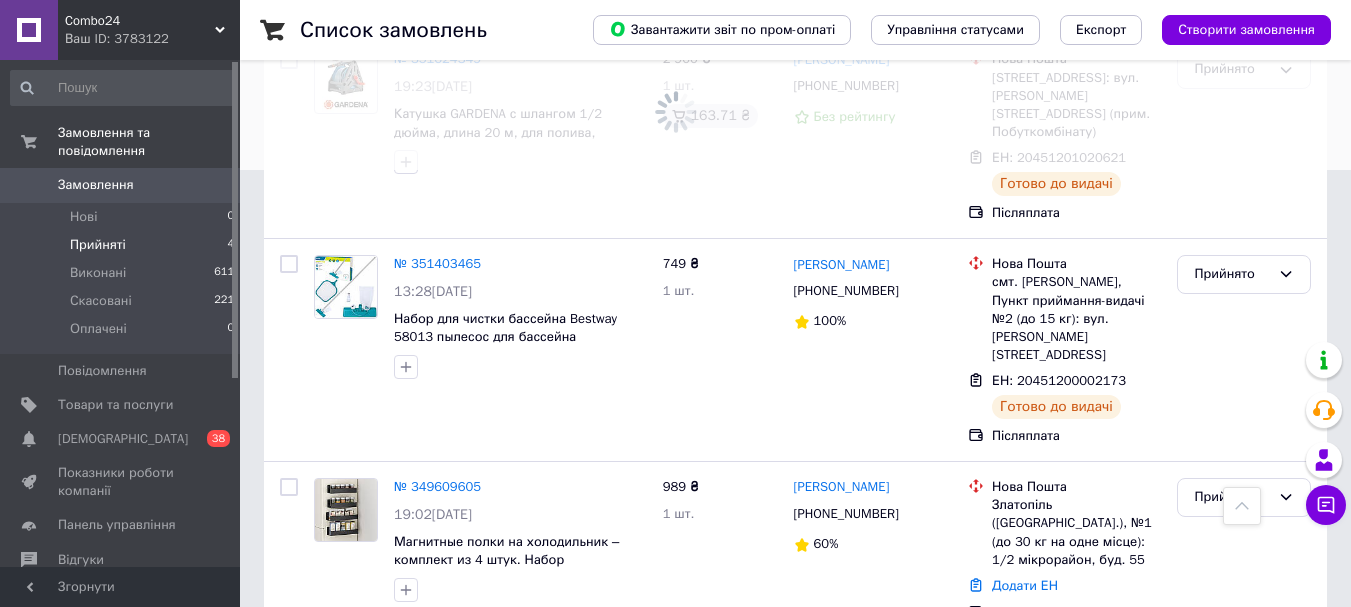 scroll, scrollTop: 0, scrollLeft: 0, axis: both 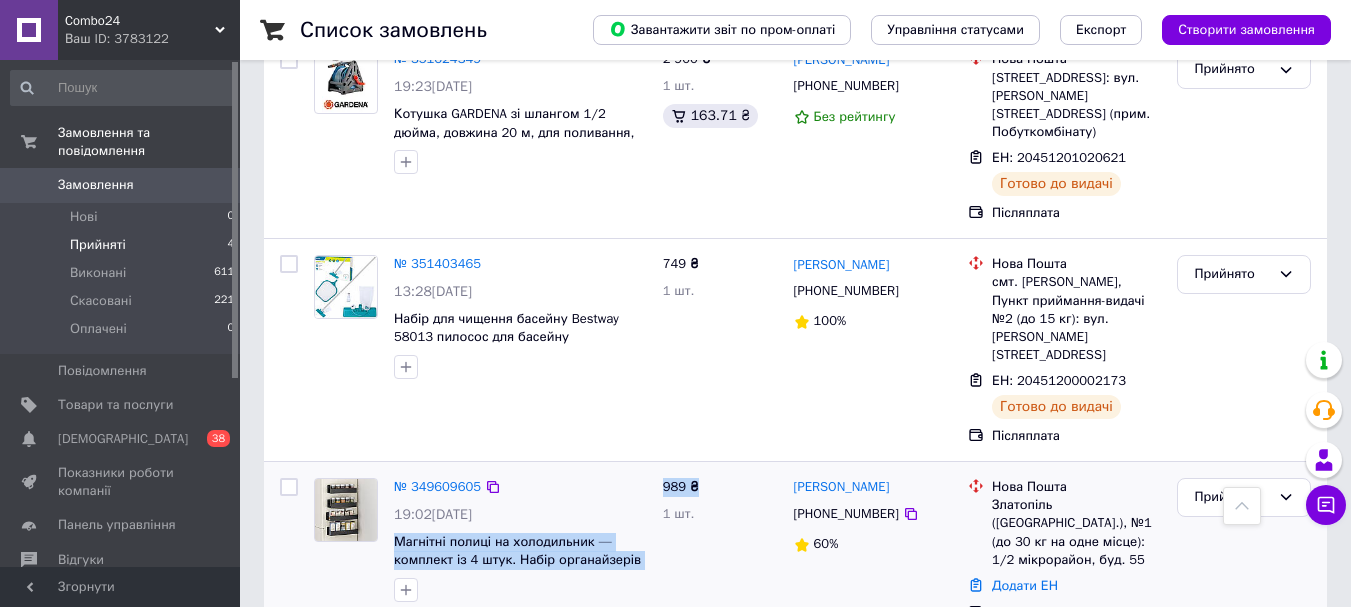 drag, startPoint x: 658, startPoint y: 512, endPoint x: 391, endPoint y: 494, distance: 267.60605 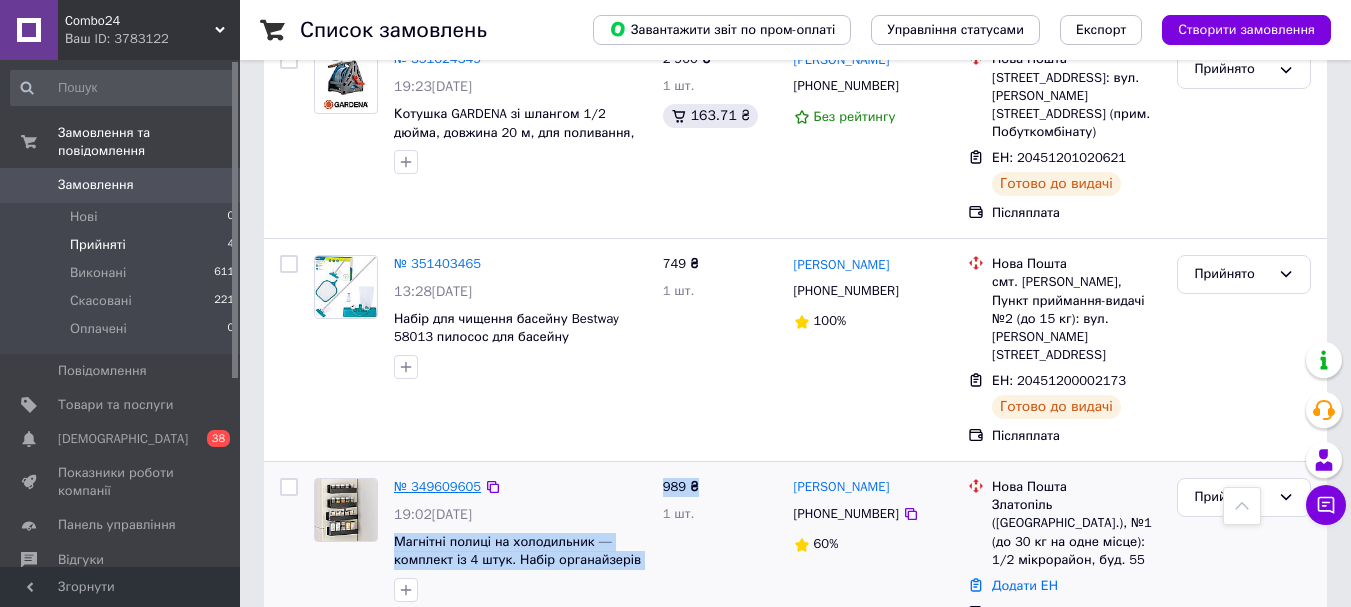 click on "№ 349609605" at bounding box center (437, 486) 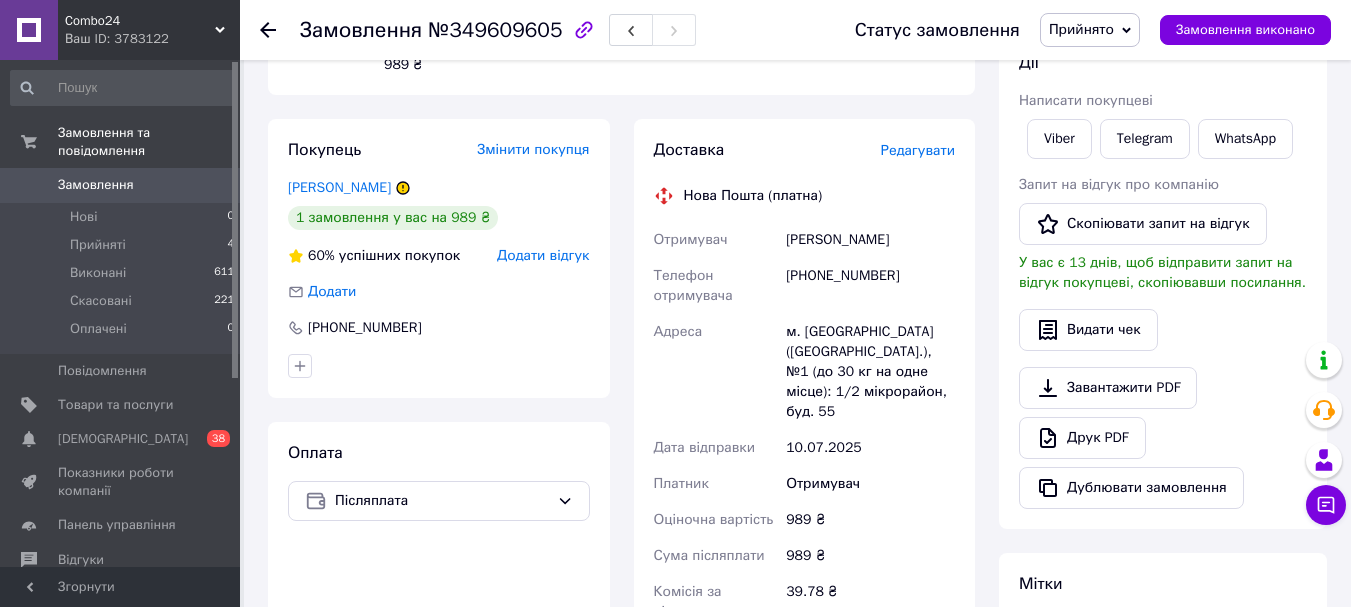 scroll, scrollTop: 400, scrollLeft: 0, axis: vertical 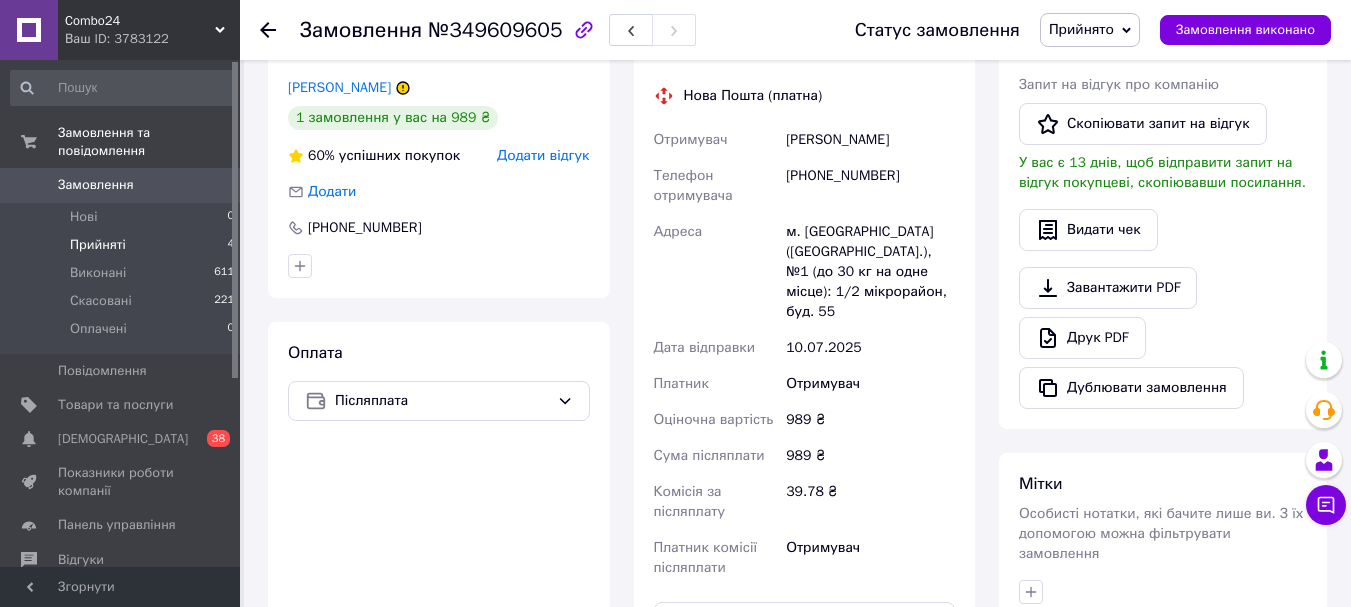 click on "Прийняті" at bounding box center [98, 245] 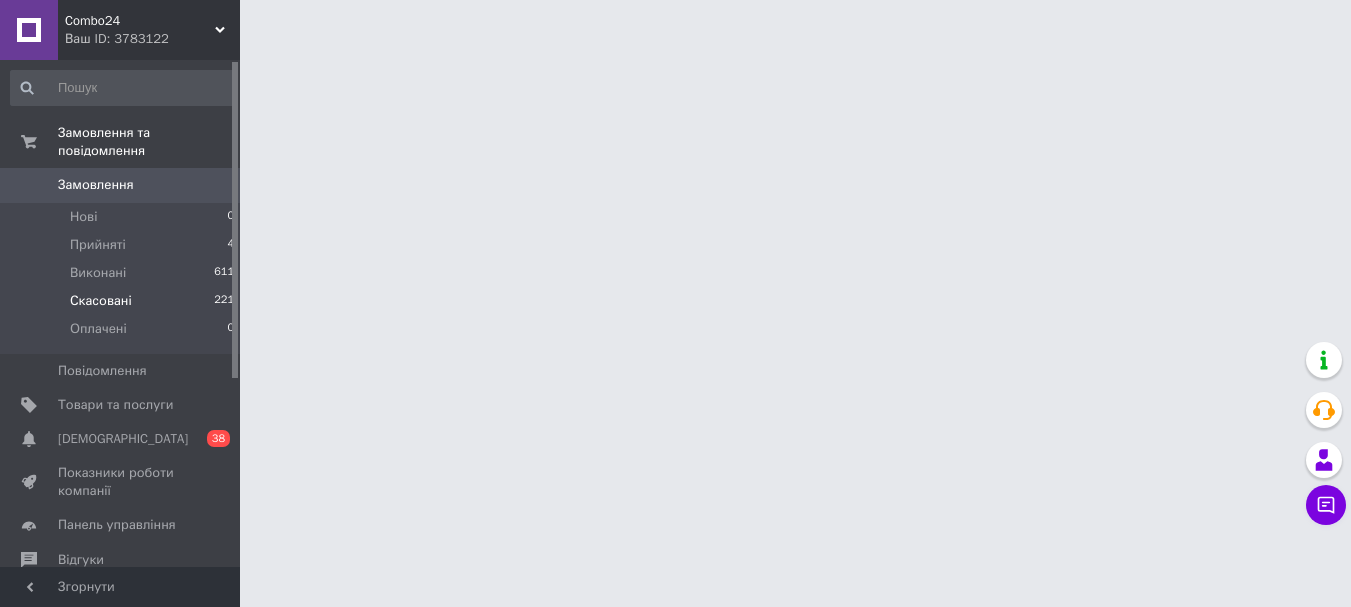 scroll, scrollTop: 0, scrollLeft: 0, axis: both 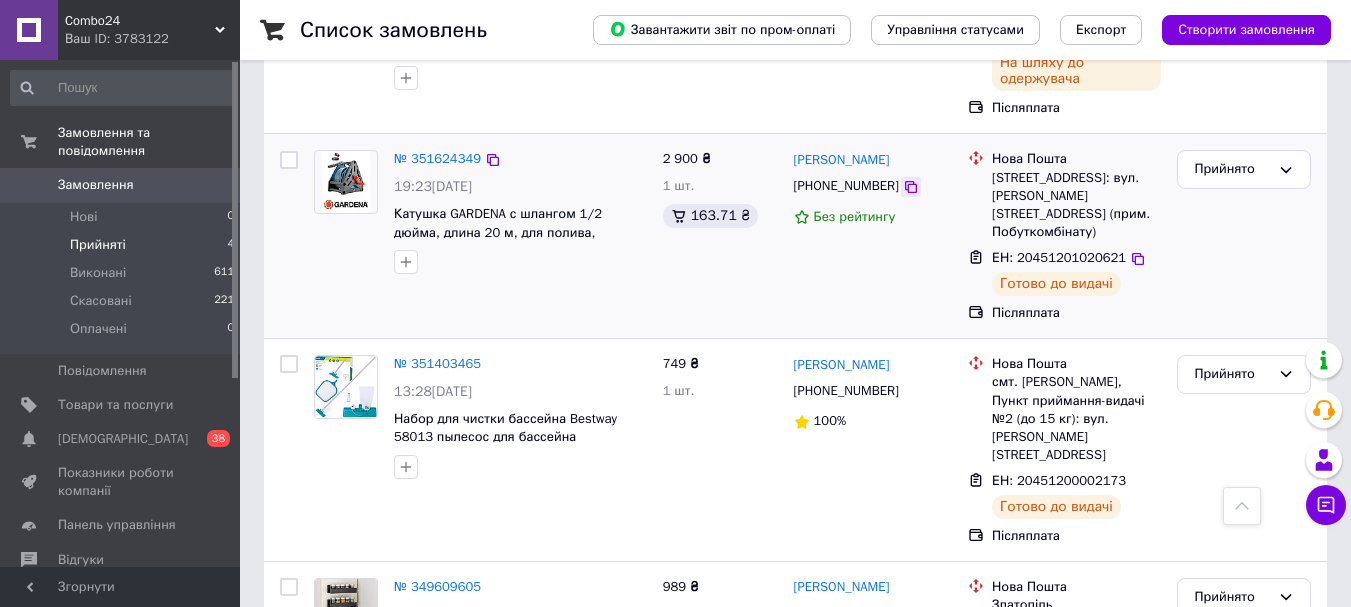 click 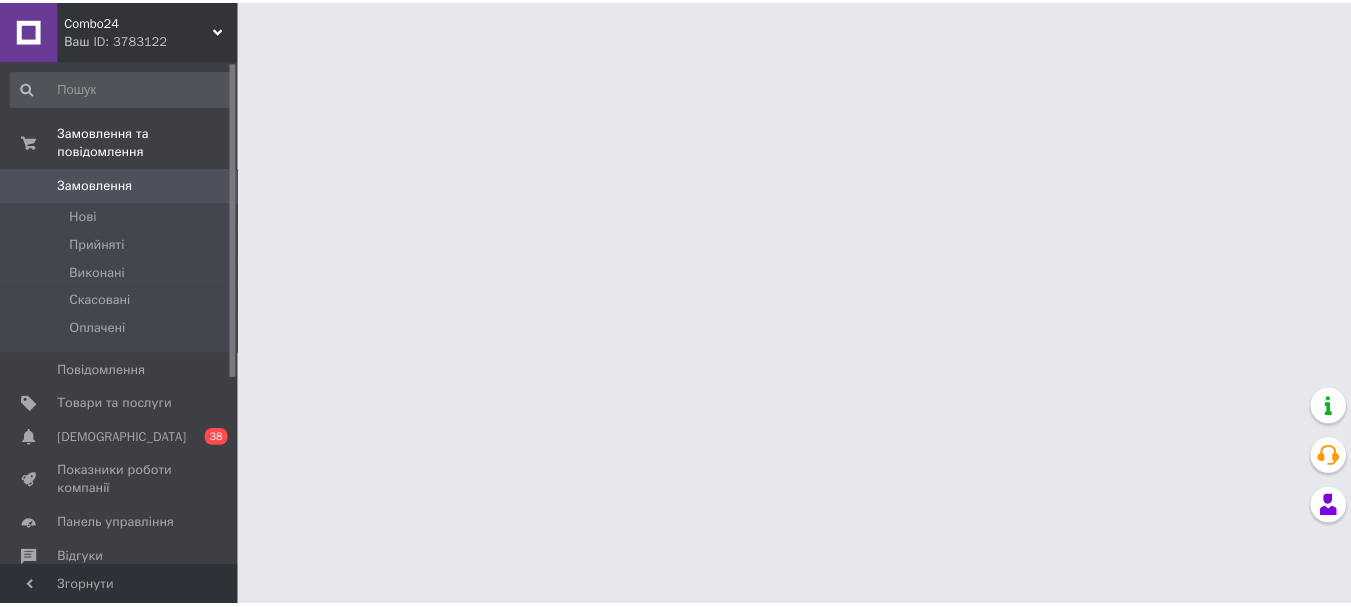 scroll, scrollTop: 0, scrollLeft: 0, axis: both 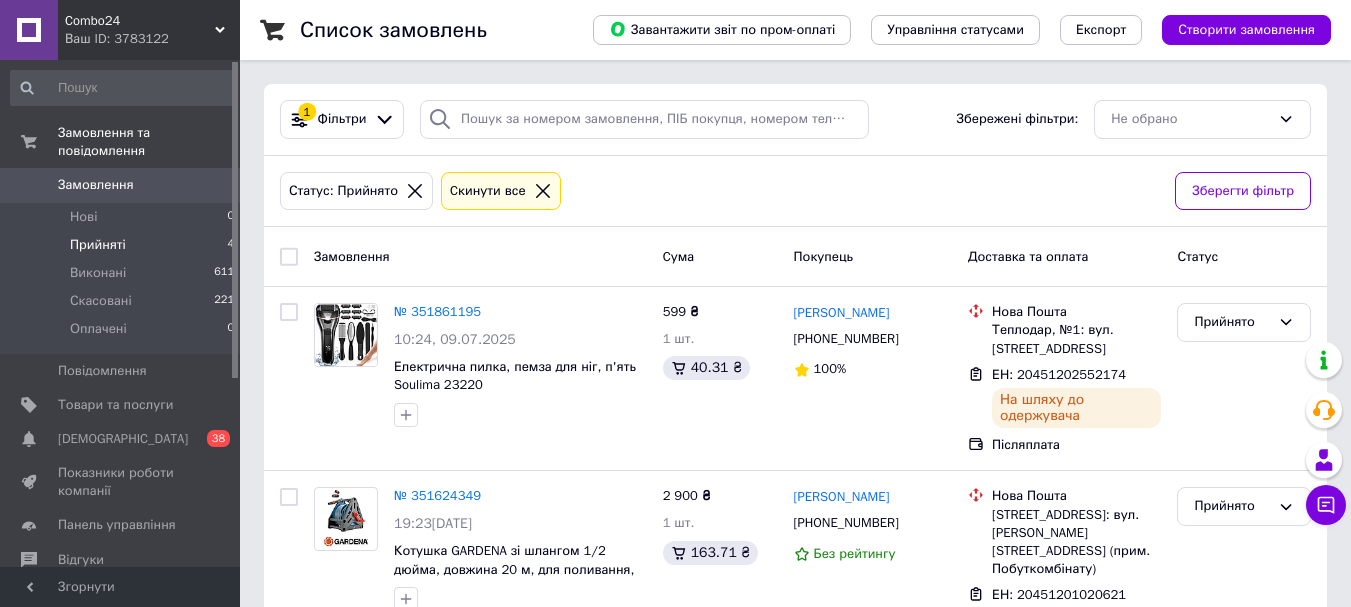 click on "Прийняті 4" at bounding box center (123, 245) 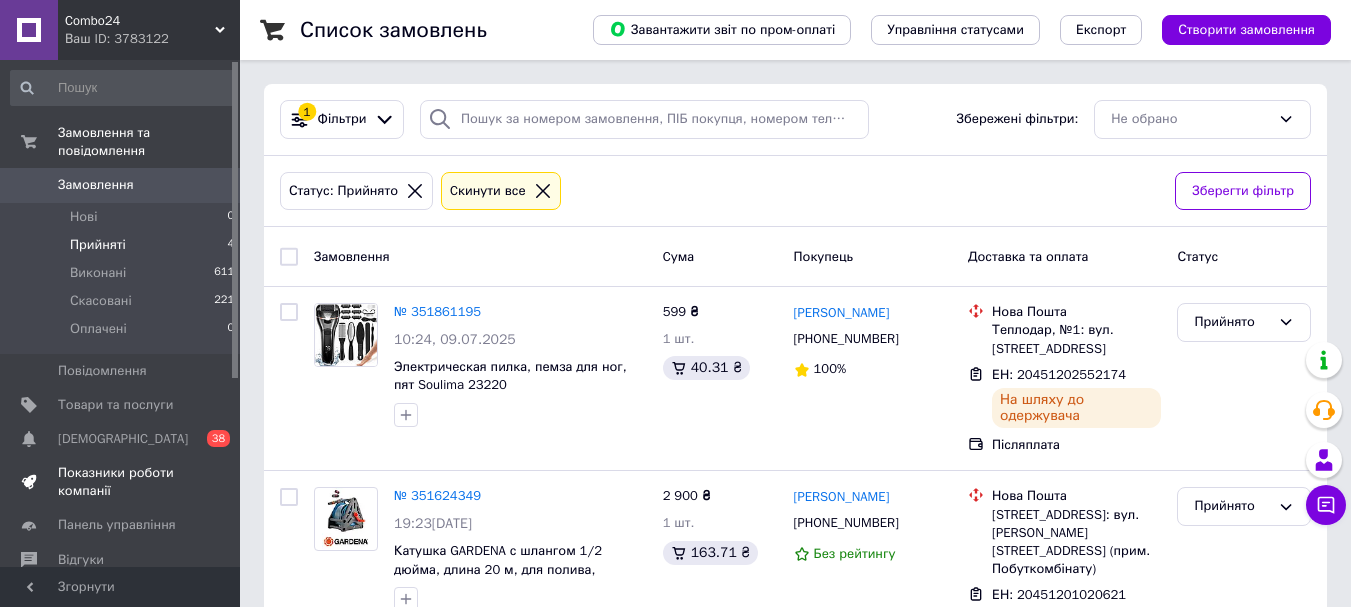click on "Показники роботи компанії" at bounding box center [121, 482] 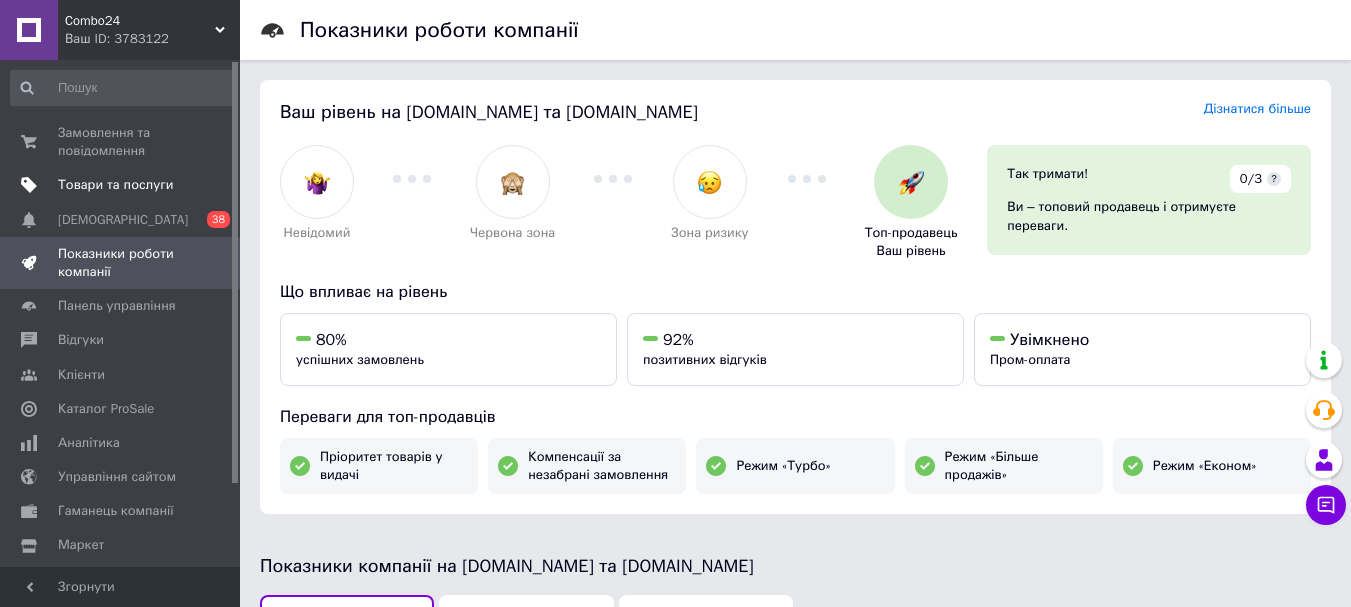 click on "Товари та послуги" at bounding box center [115, 185] 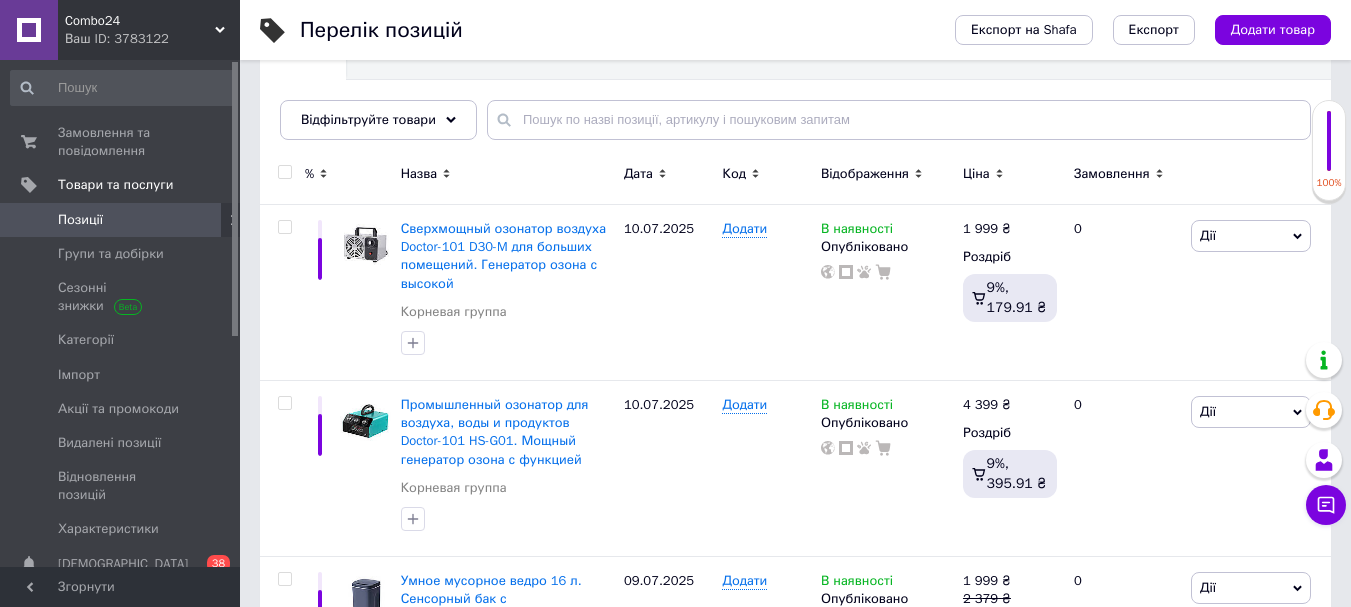 scroll, scrollTop: 200, scrollLeft: 0, axis: vertical 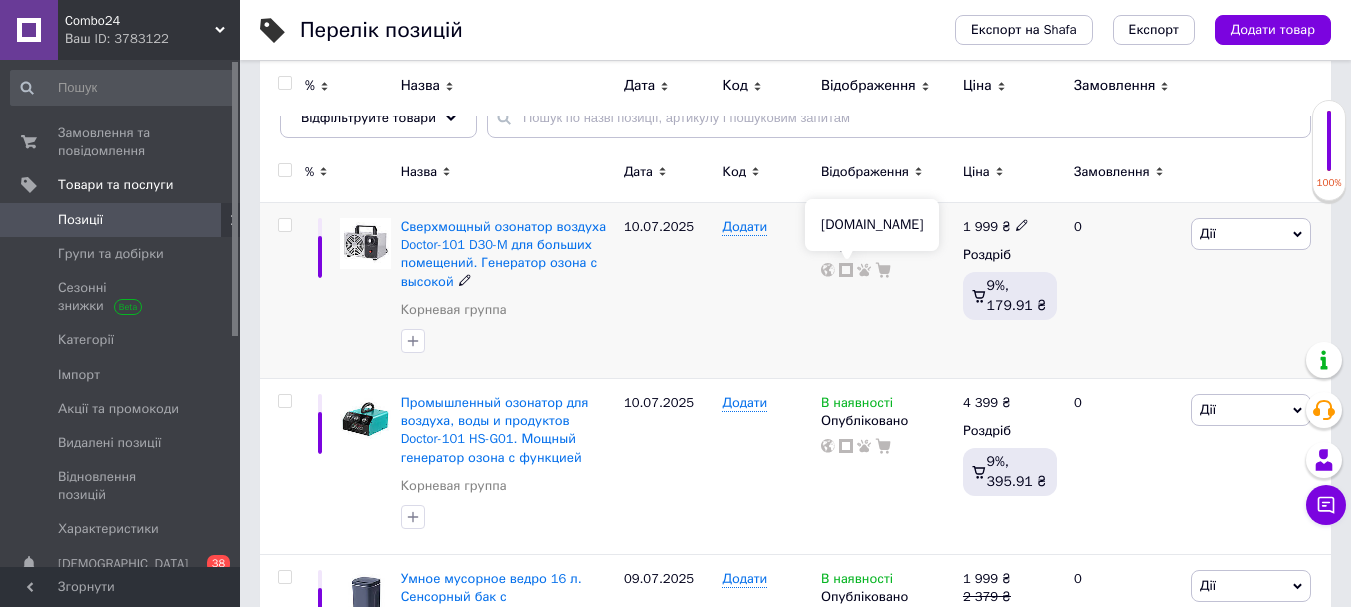 click 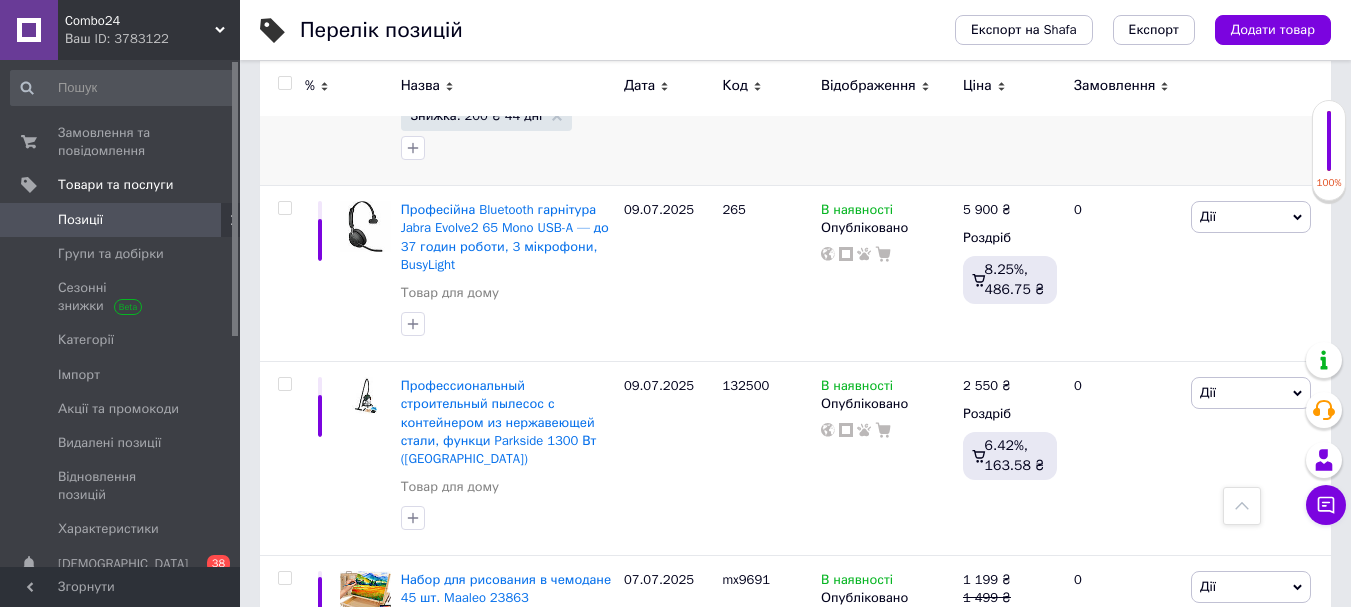 scroll, scrollTop: 1000, scrollLeft: 0, axis: vertical 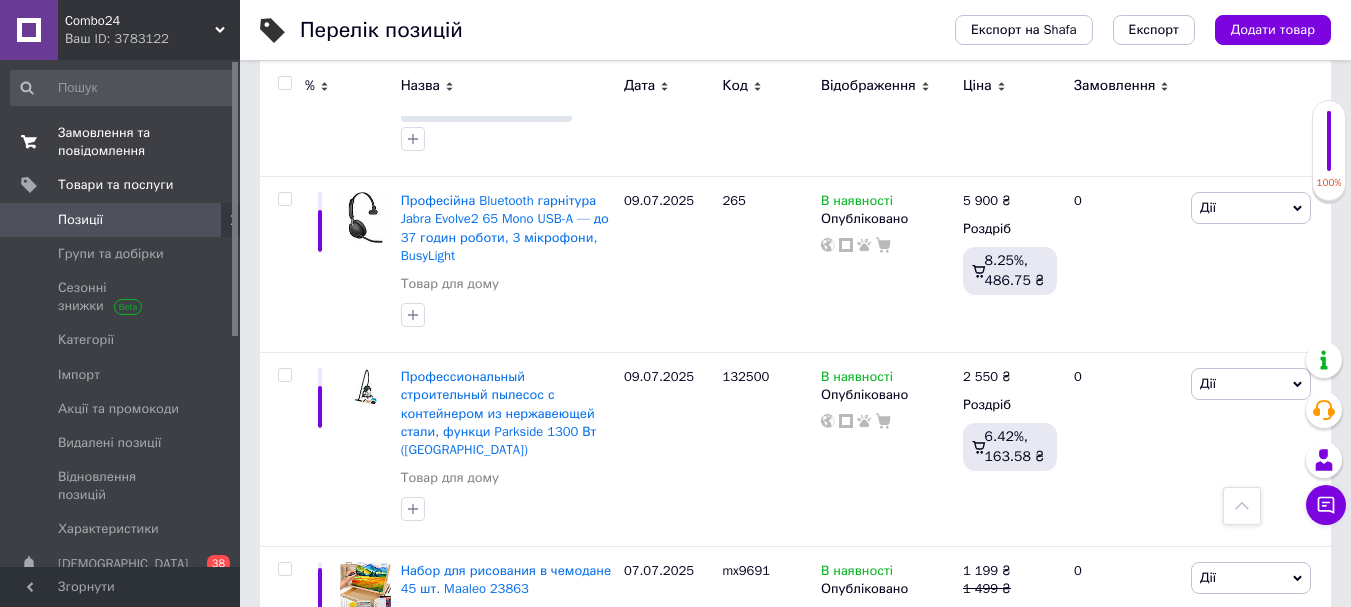 click on "Замовлення та повідомлення" at bounding box center [121, 142] 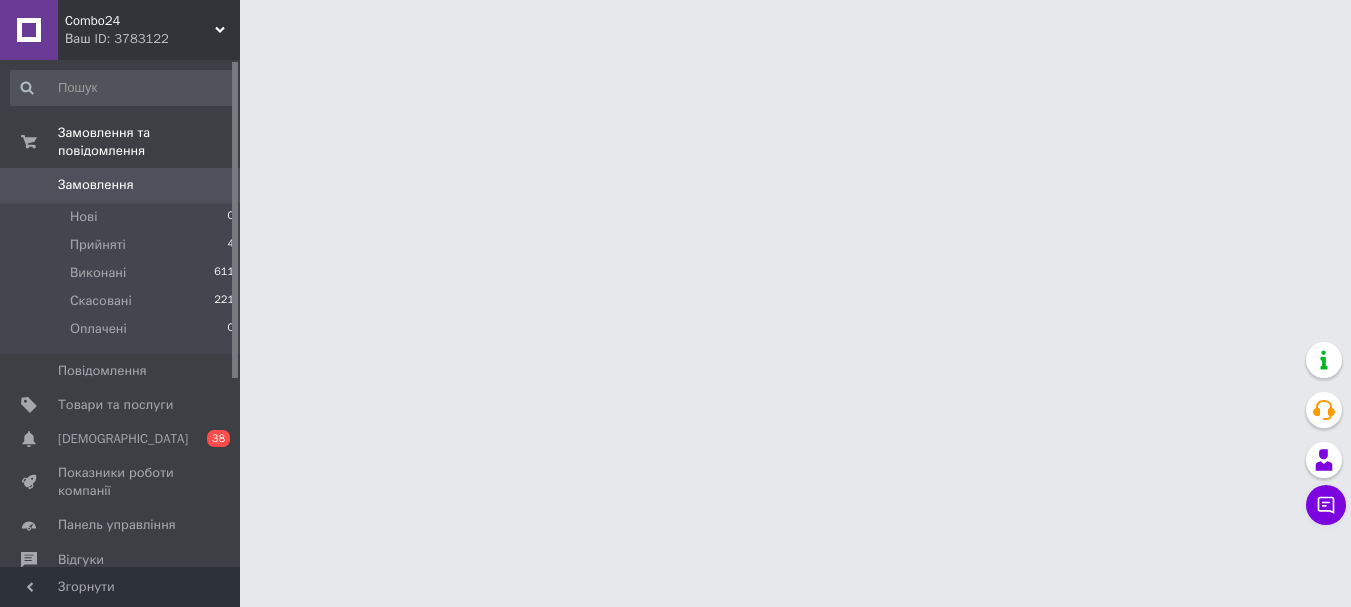 scroll, scrollTop: 0, scrollLeft: 0, axis: both 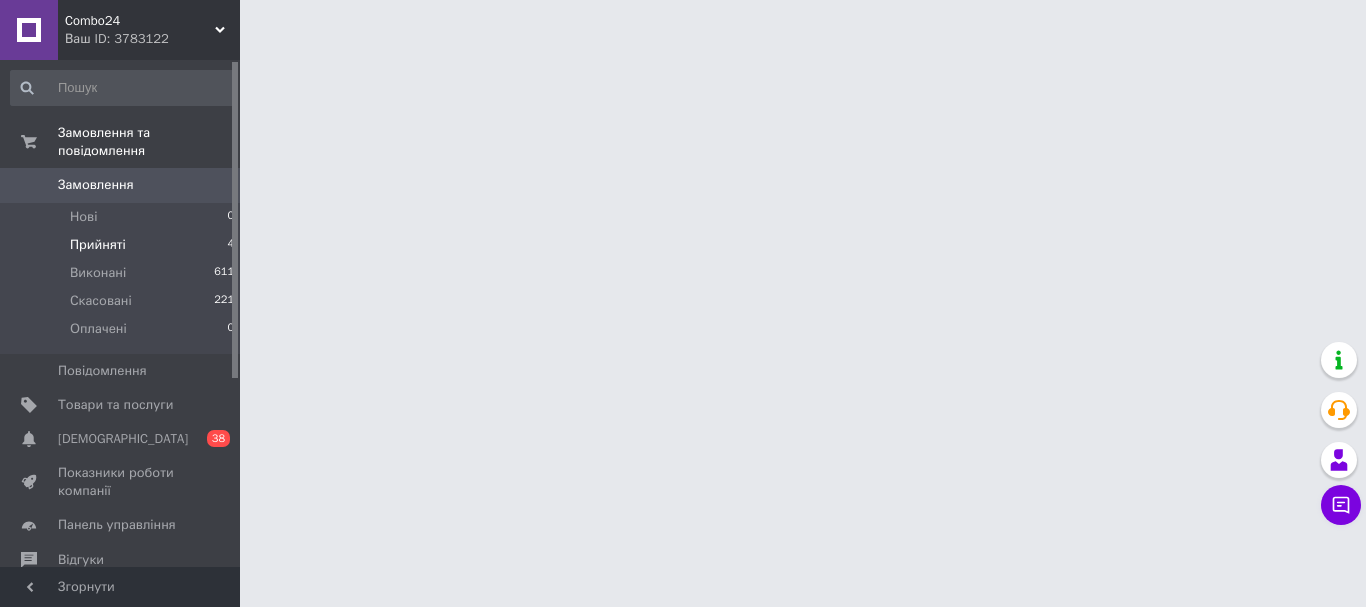 click on "Прийняті" at bounding box center [98, 245] 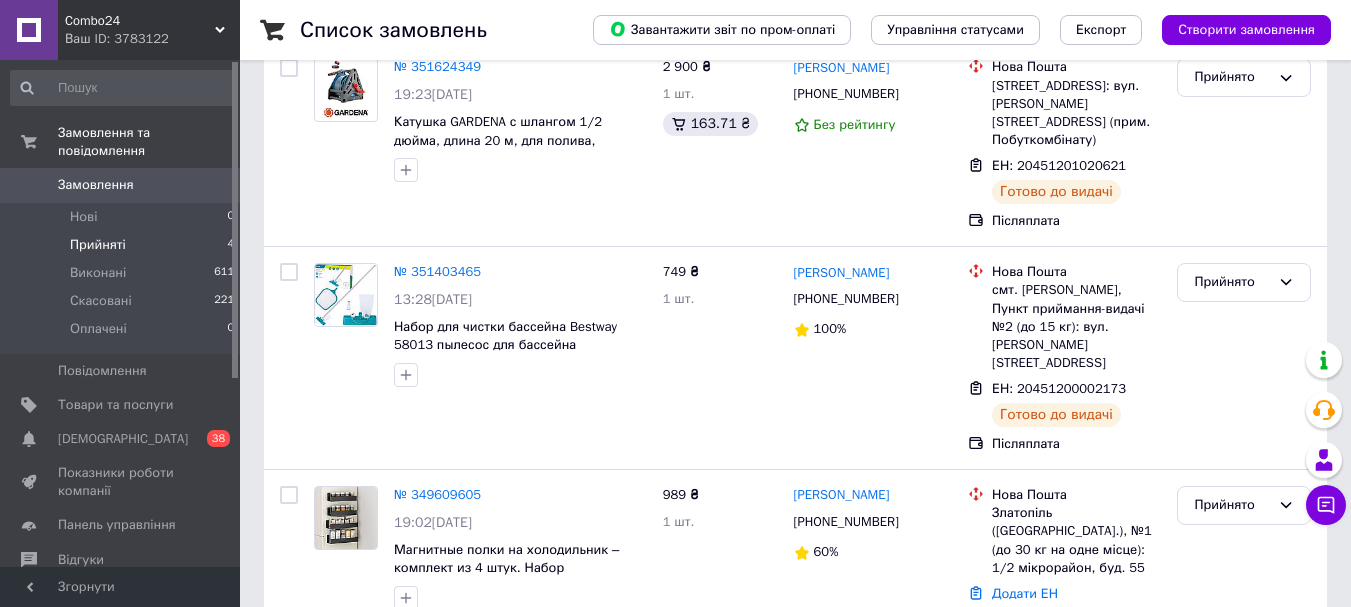 scroll, scrollTop: 437, scrollLeft: 0, axis: vertical 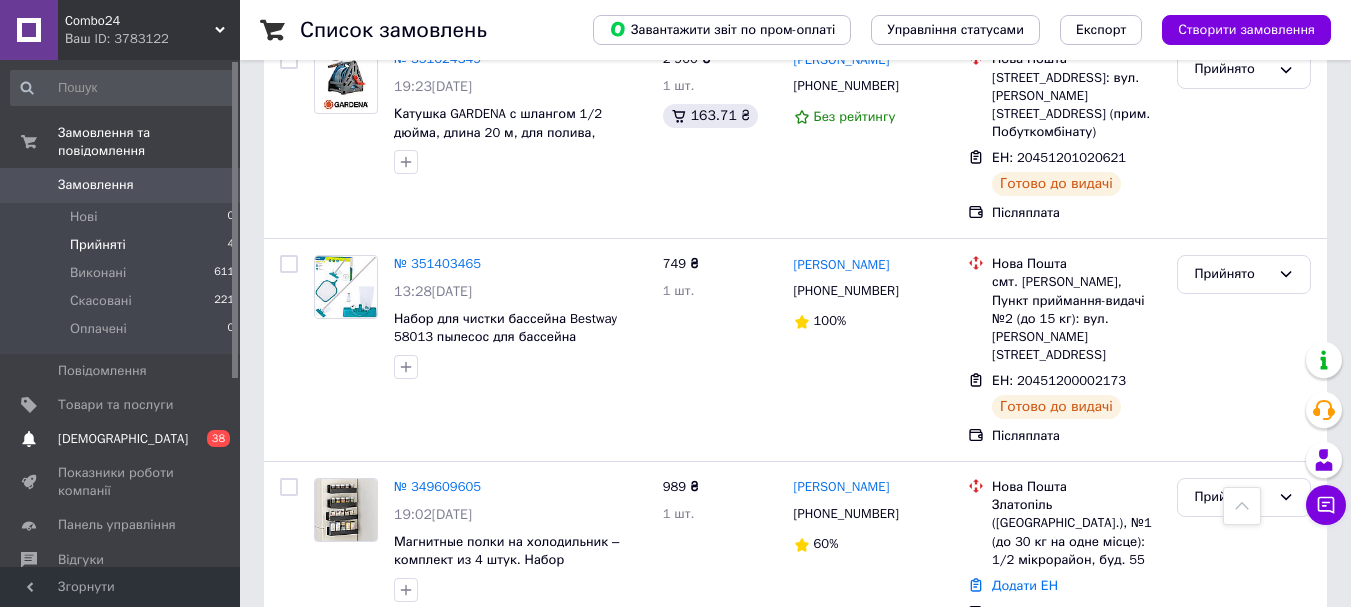 click on "[DEMOGRAPHIC_DATA]" at bounding box center [123, 439] 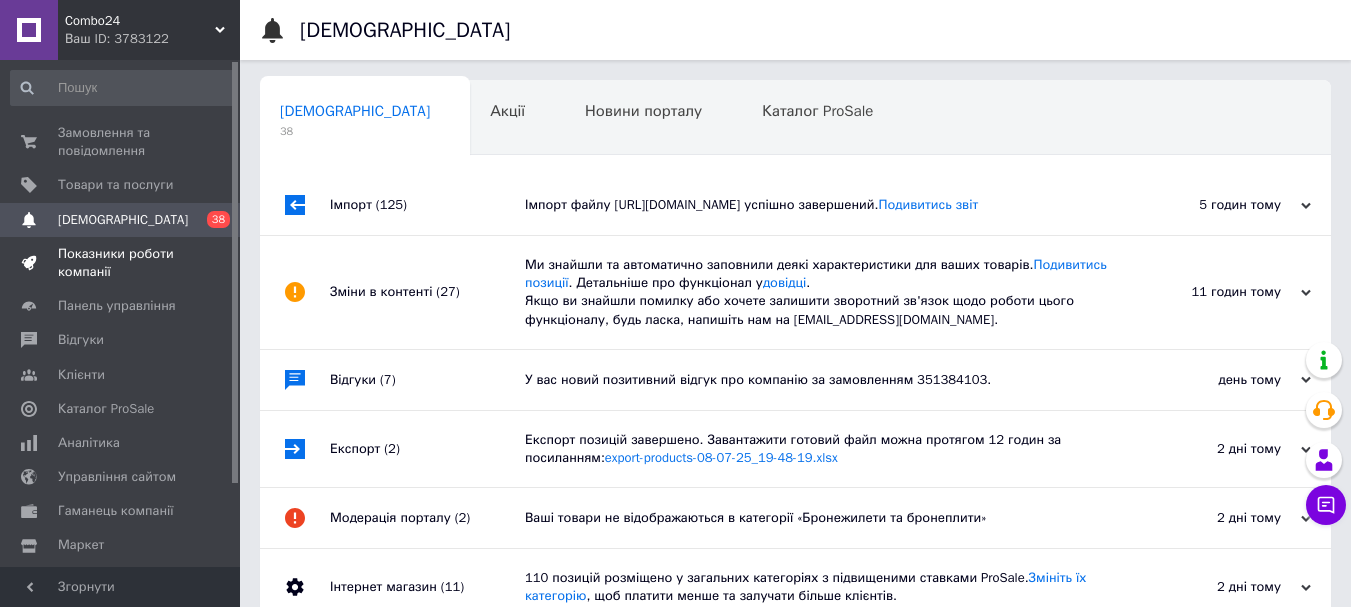 click on "Показники роботи компанії" at bounding box center (121, 263) 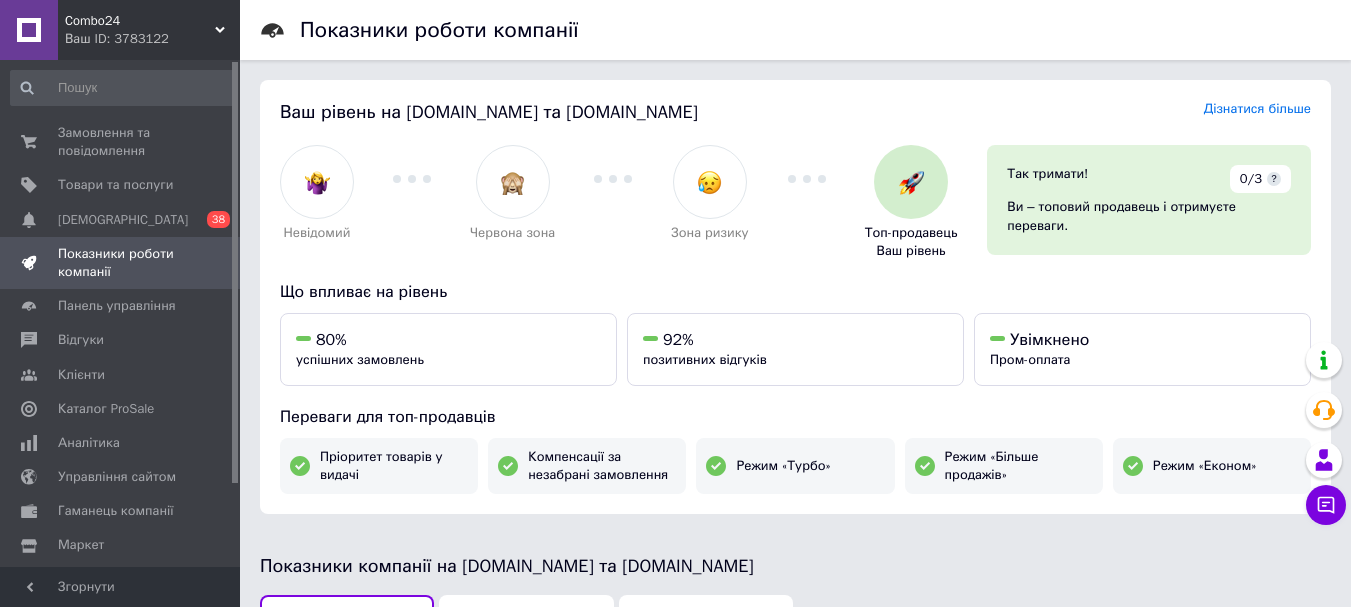click on "Combo24 Ваш ID: 3783122" at bounding box center (149, 30) 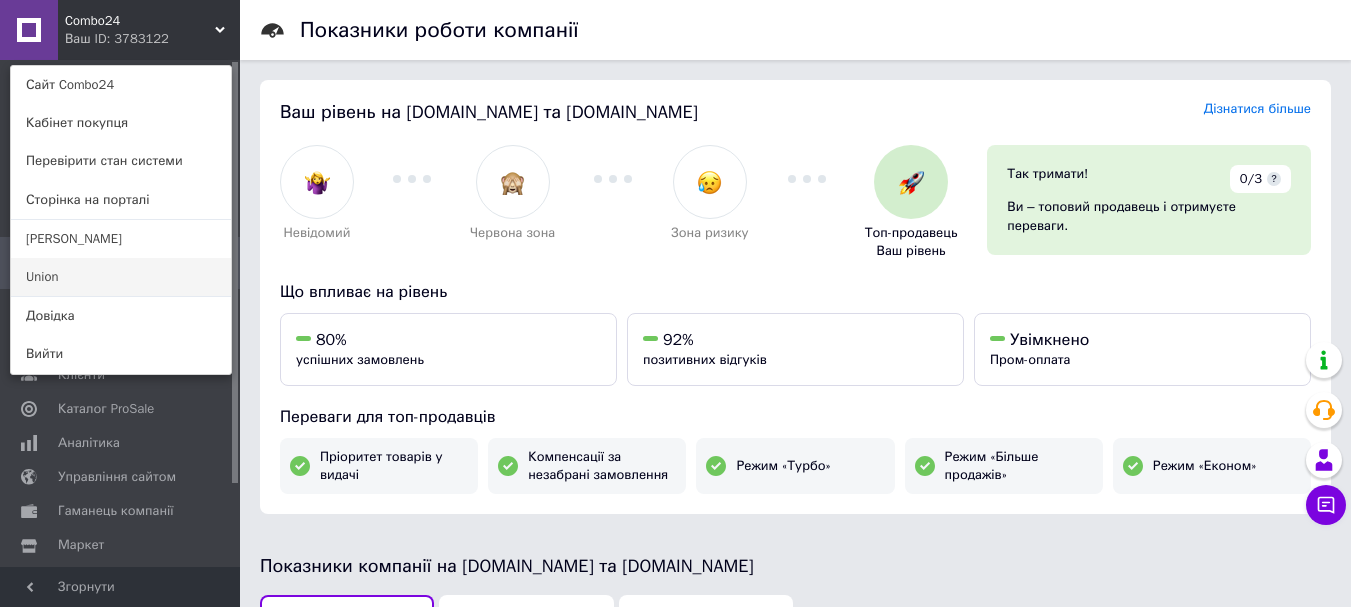 click on "Union" at bounding box center [121, 277] 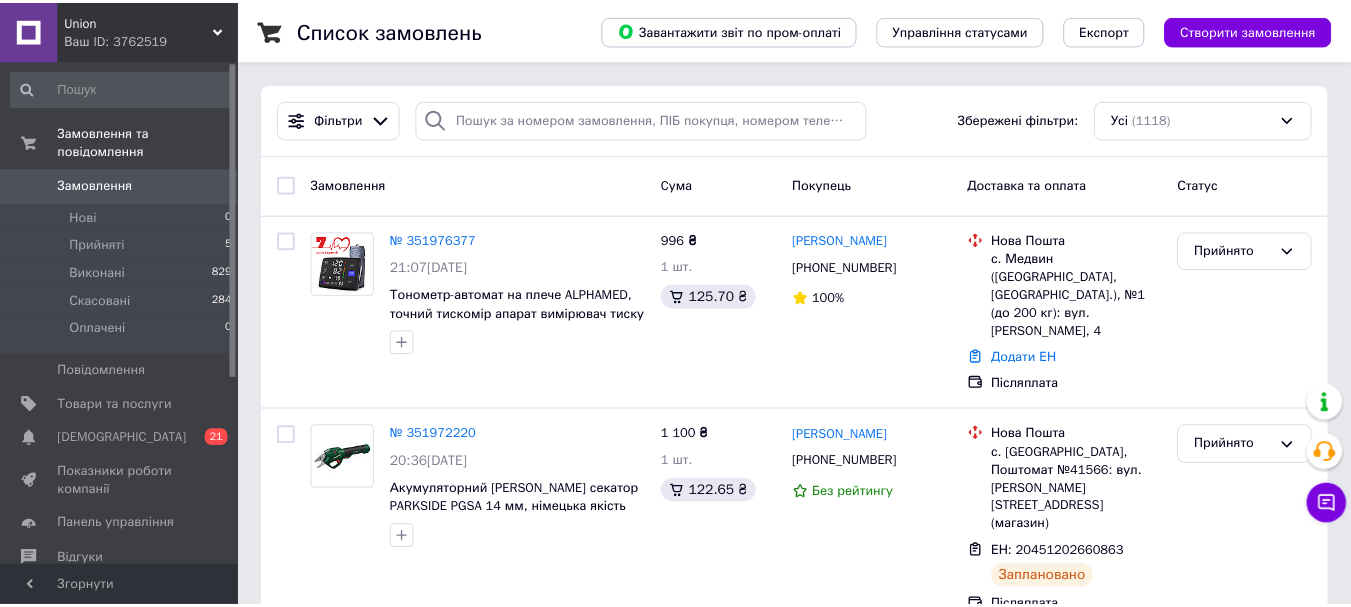 scroll, scrollTop: 0, scrollLeft: 0, axis: both 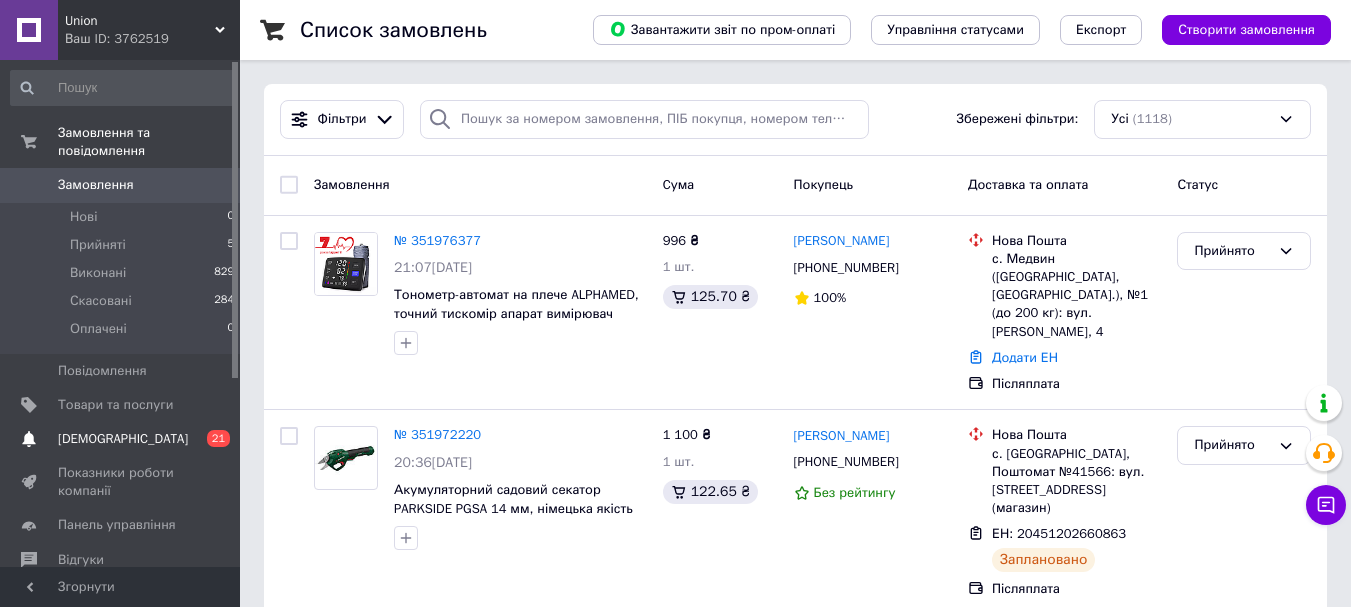 click on "[DEMOGRAPHIC_DATA]" at bounding box center (123, 439) 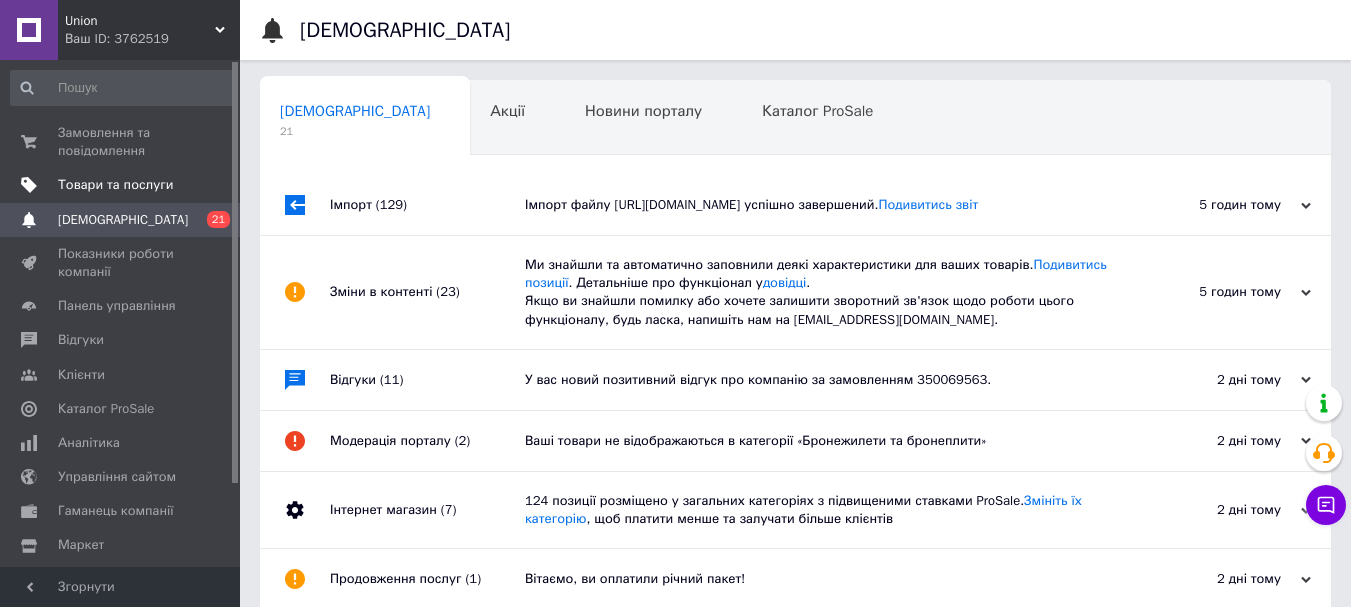 click on "Товари та послуги" at bounding box center (115, 185) 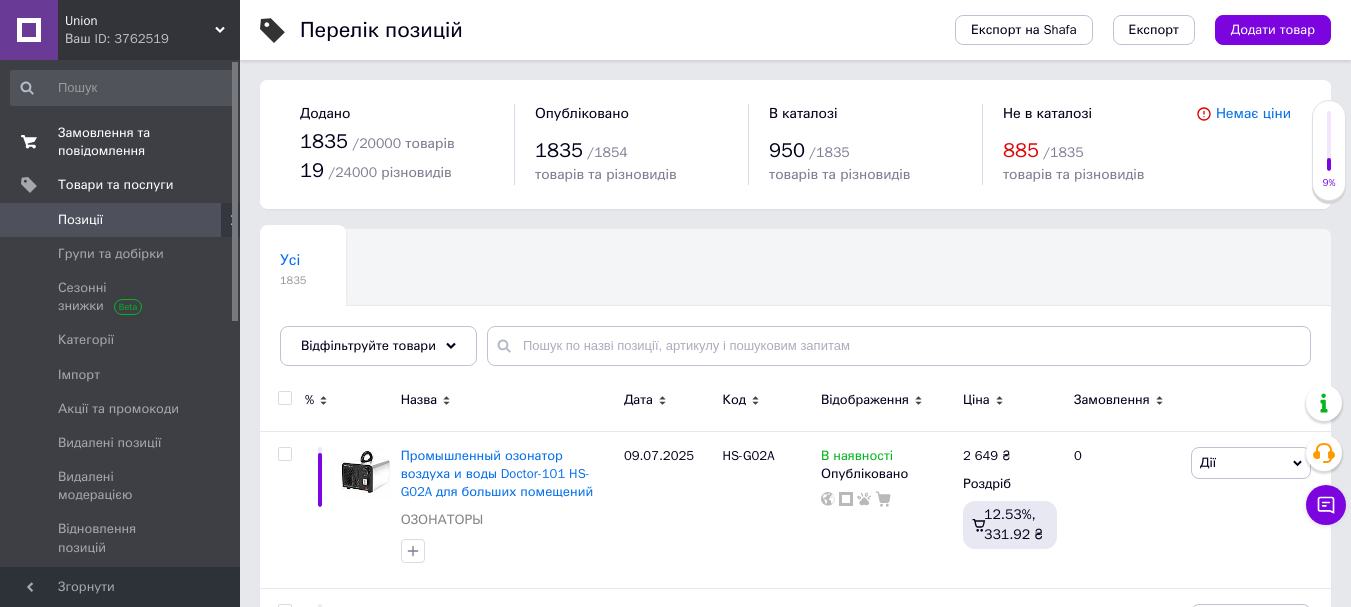 click on "Замовлення та повідомлення" at bounding box center (121, 142) 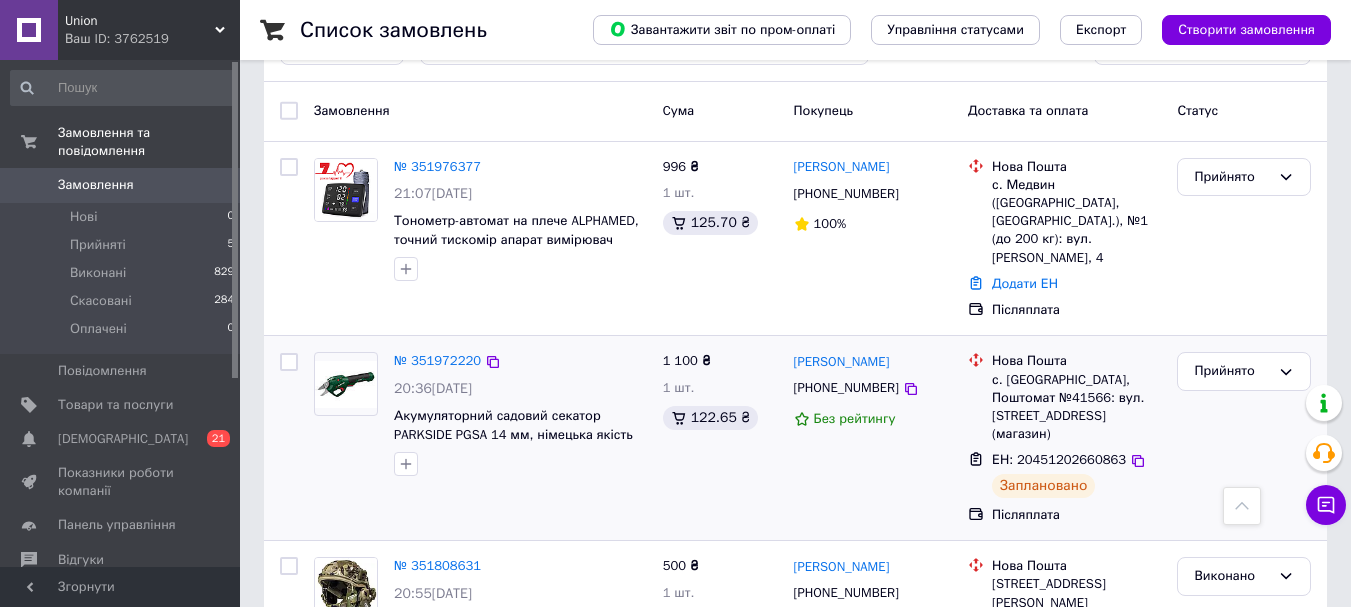 scroll, scrollTop: 0, scrollLeft: 0, axis: both 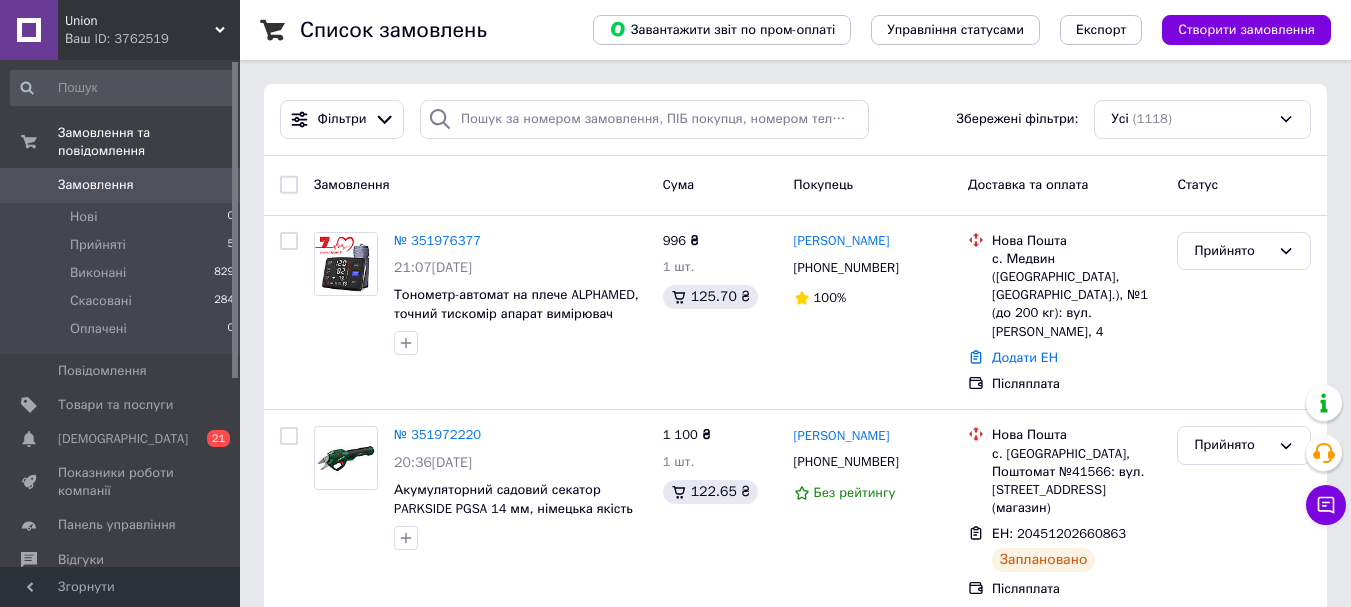 click on "Union" at bounding box center (140, 21) 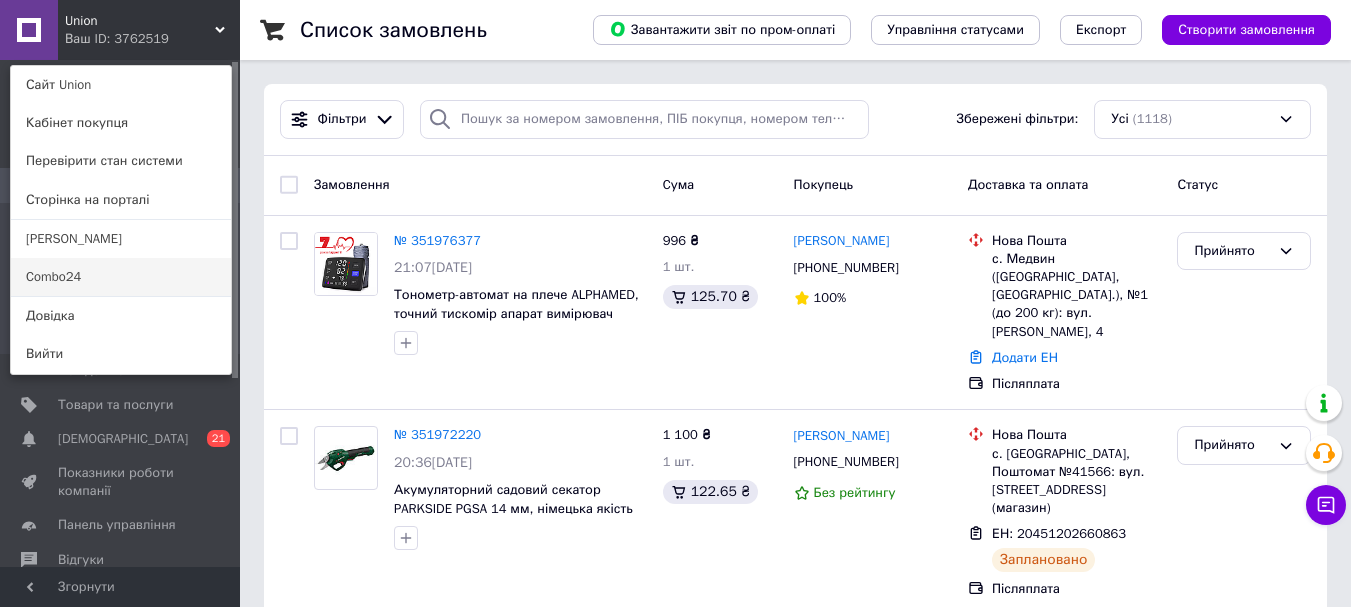 click on "Combo24" at bounding box center [121, 277] 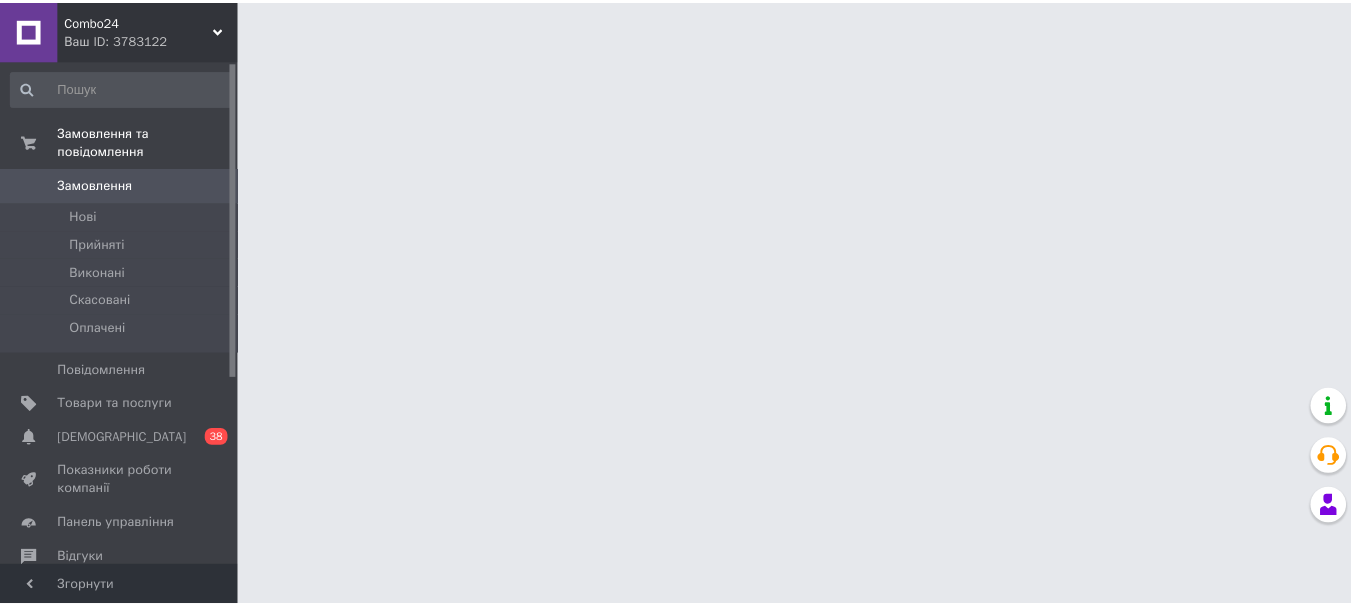 scroll, scrollTop: 0, scrollLeft: 0, axis: both 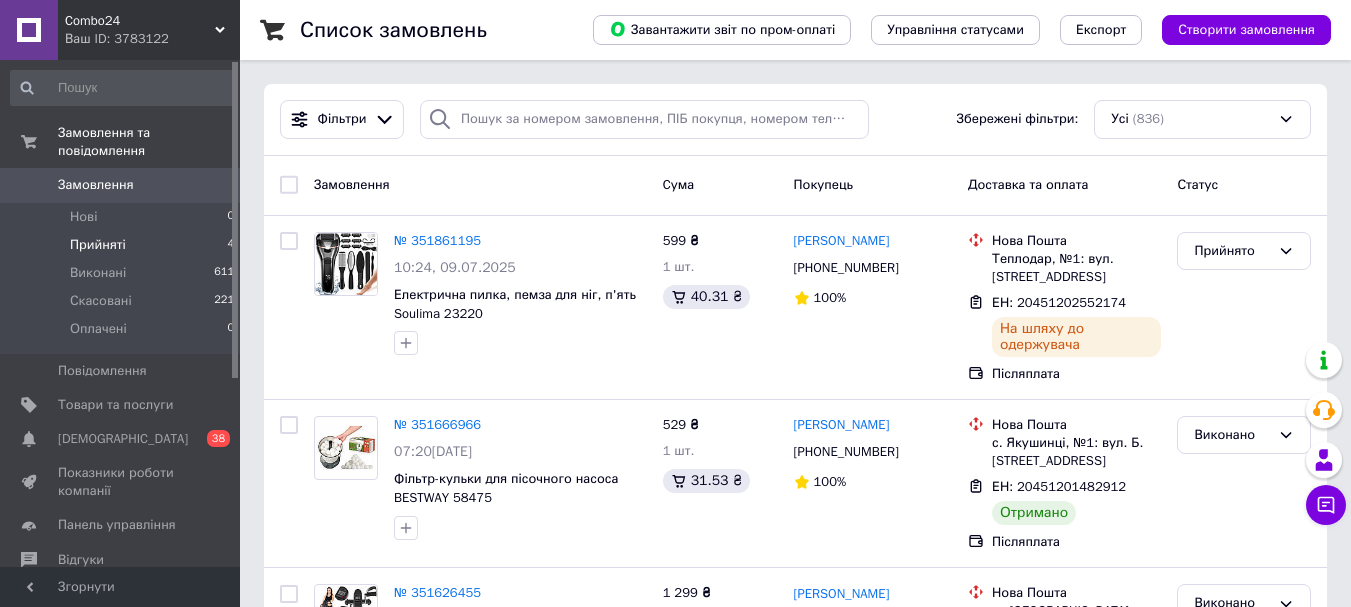 click on "Прийняті 4" at bounding box center [123, 245] 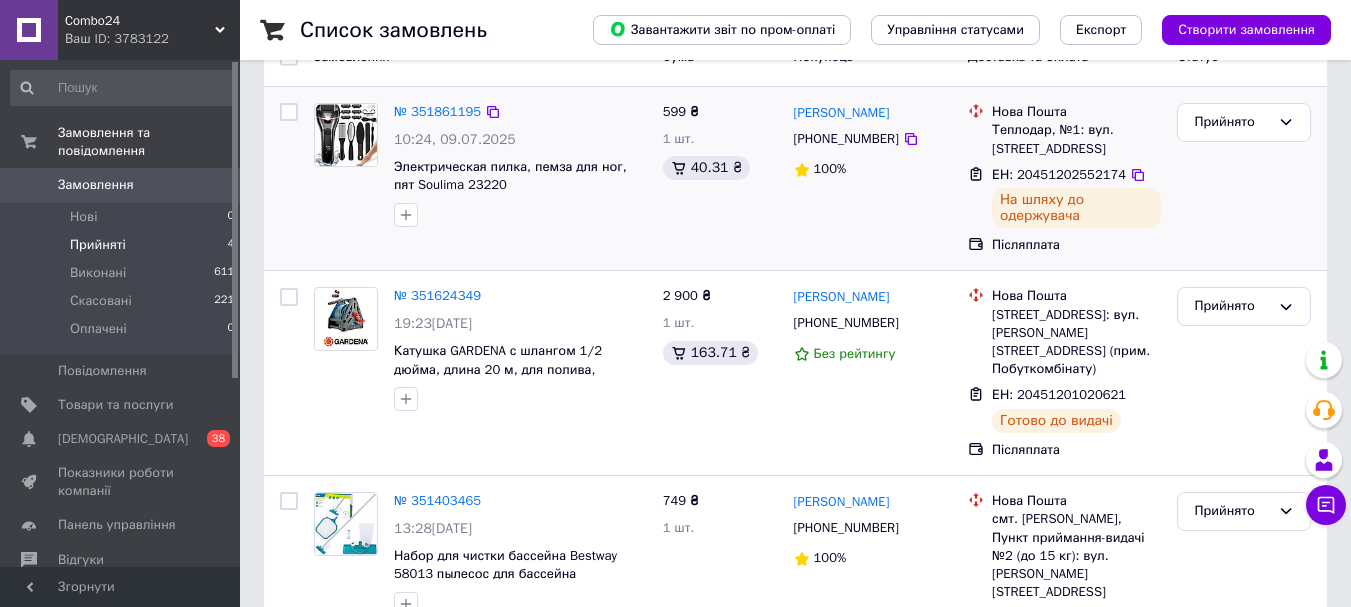 scroll, scrollTop: 437, scrollLeft: 0, axis: vertical 